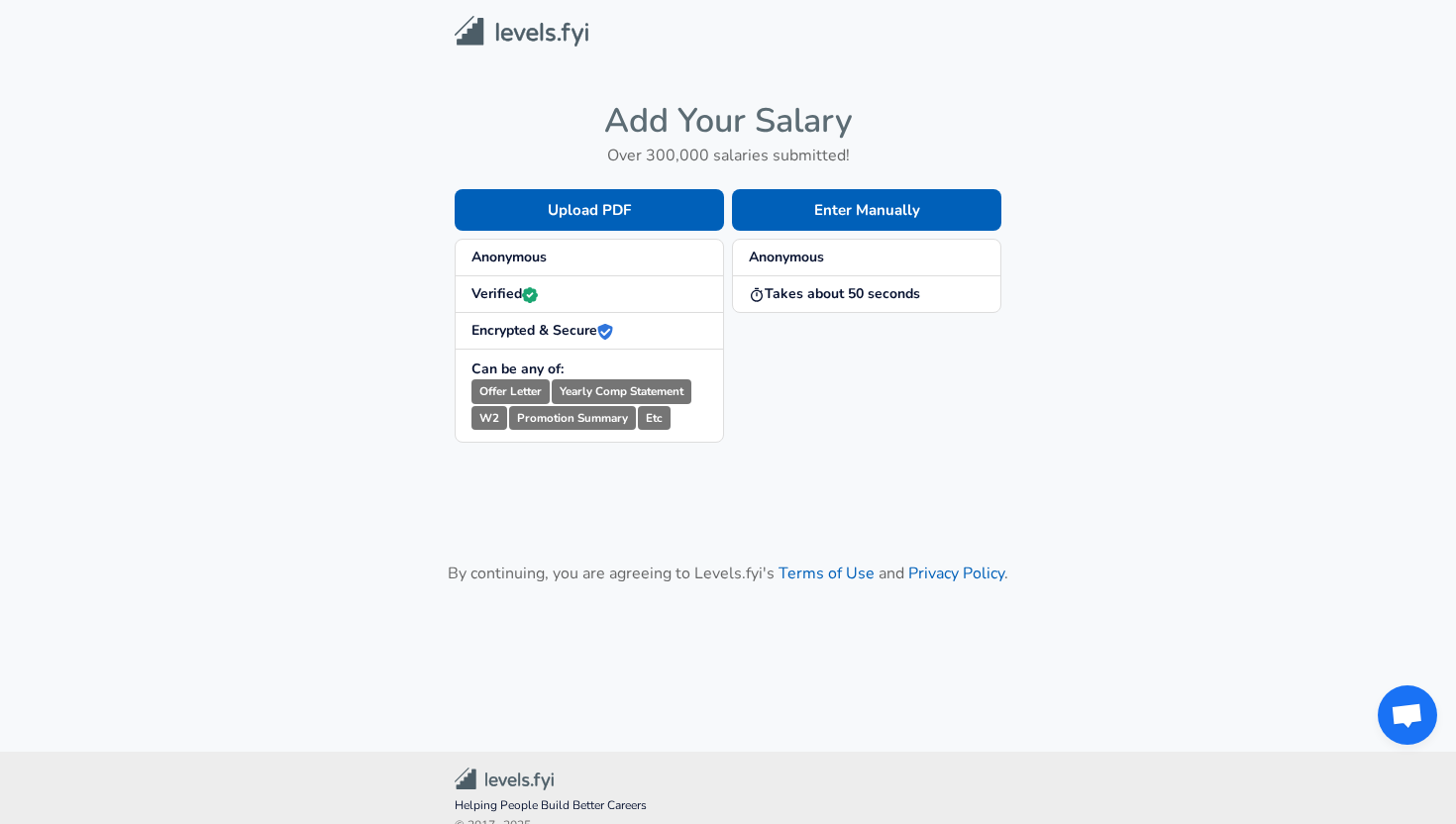 scroll, scrollTop: 0, scrollLeft: 0, axis: both 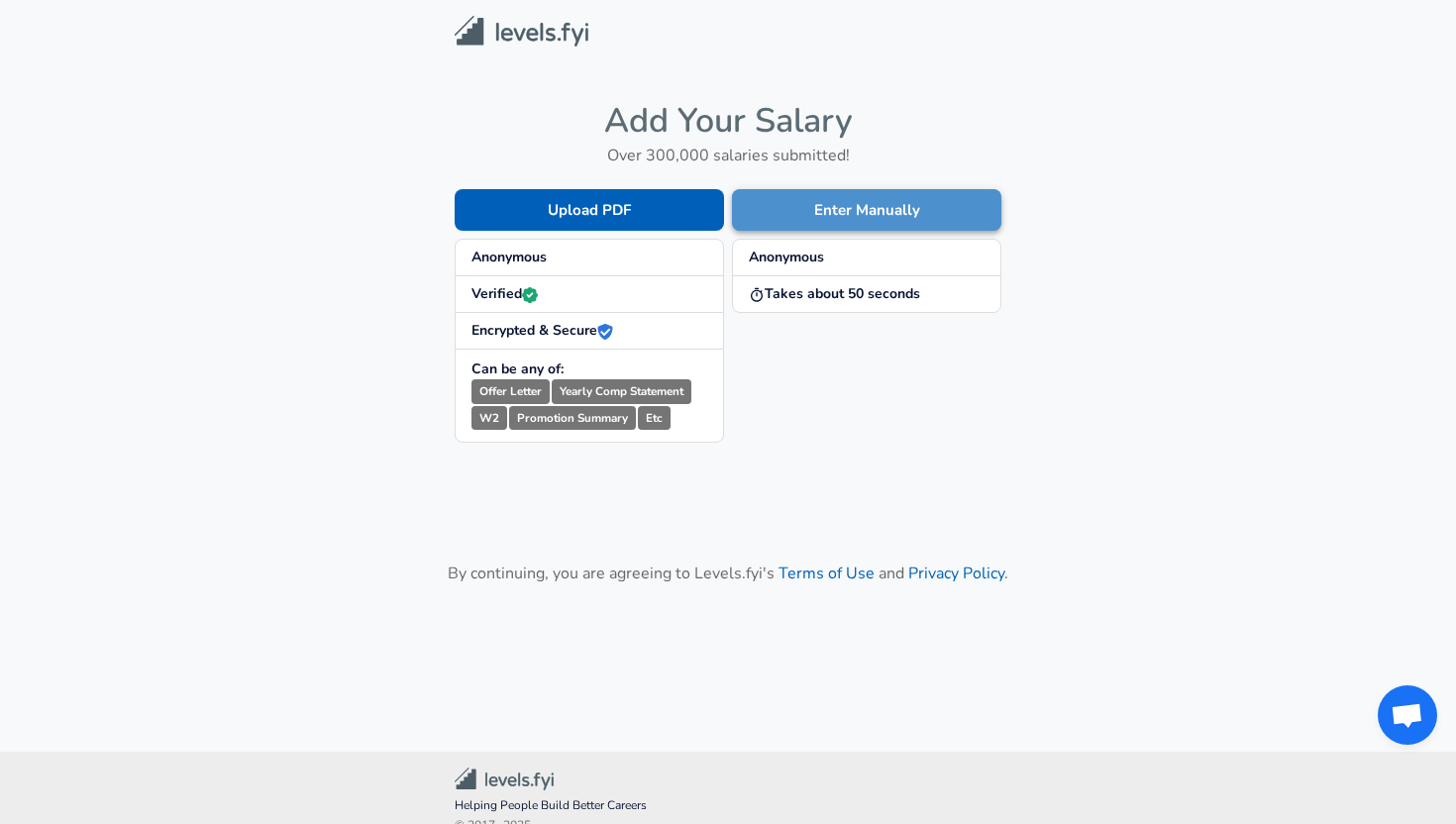 click on "Enter Manually" at bounding box center (867, 210) 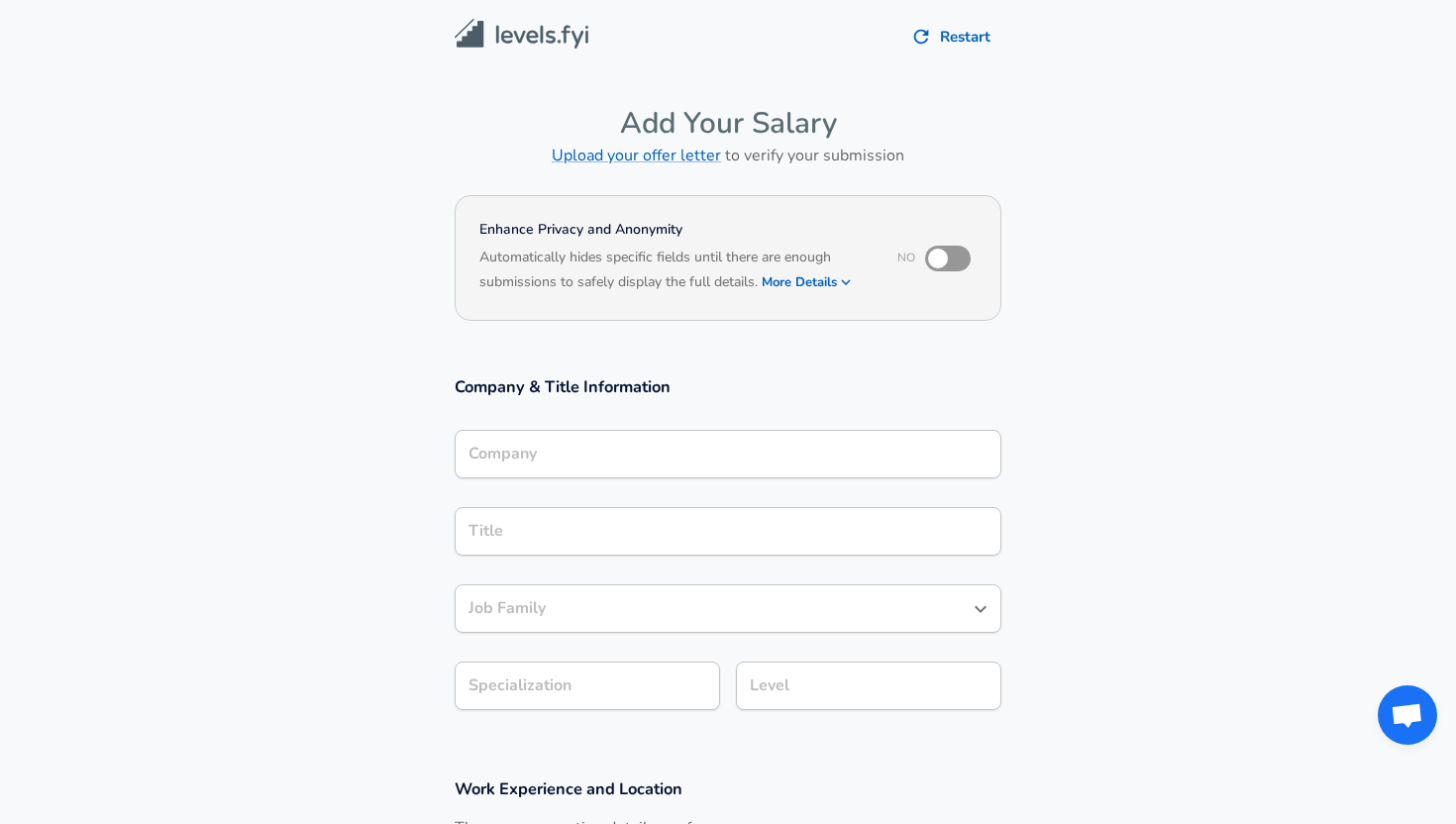 click at bounding box center [938, 258] 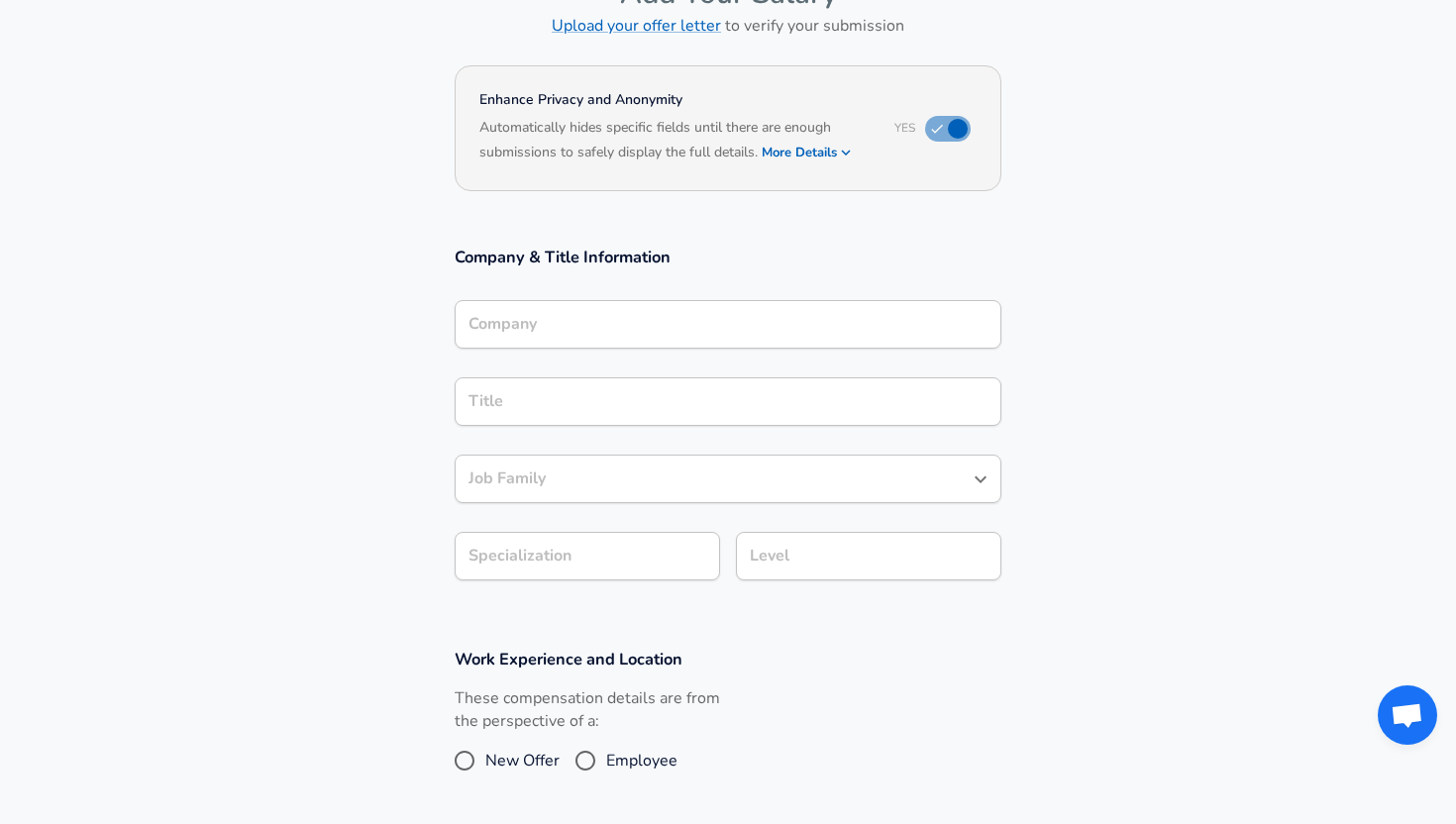 scroll, scrollTop: 150, scrollLeft: 0, axis: vertical 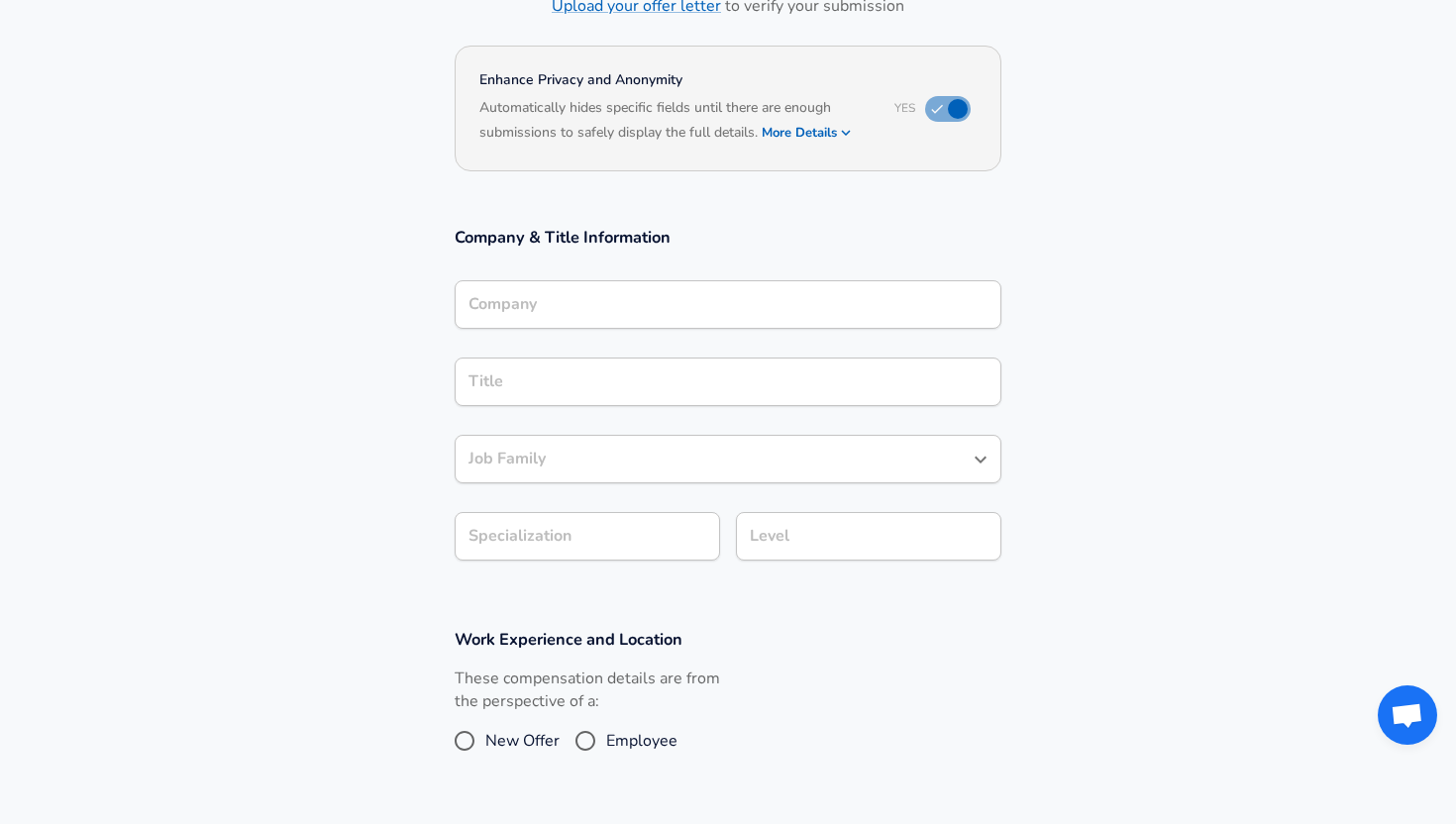 click on "Company" at bounding box center [728, 304] 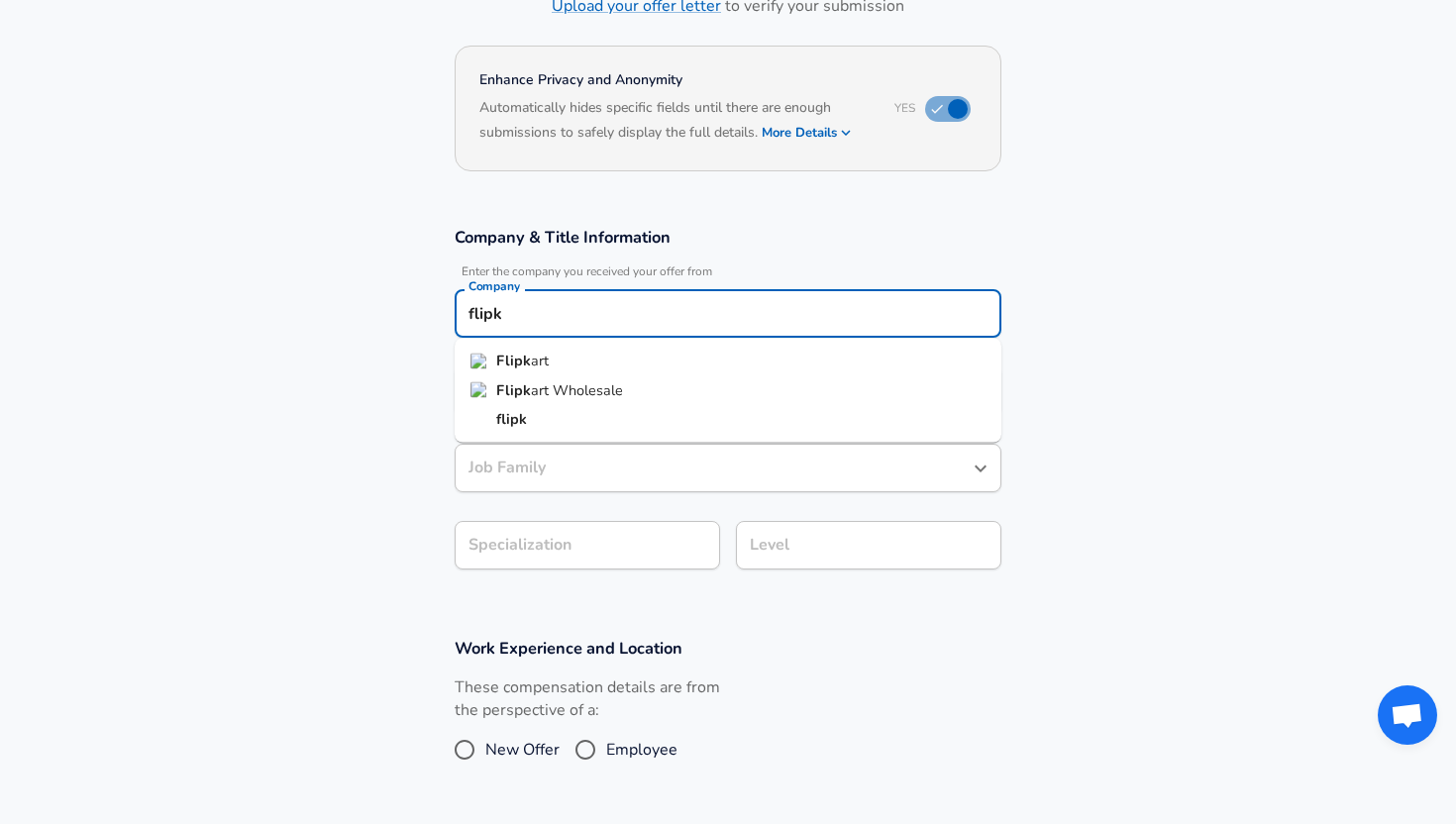 click on "Flipk art" at bounding box center (728, 361) 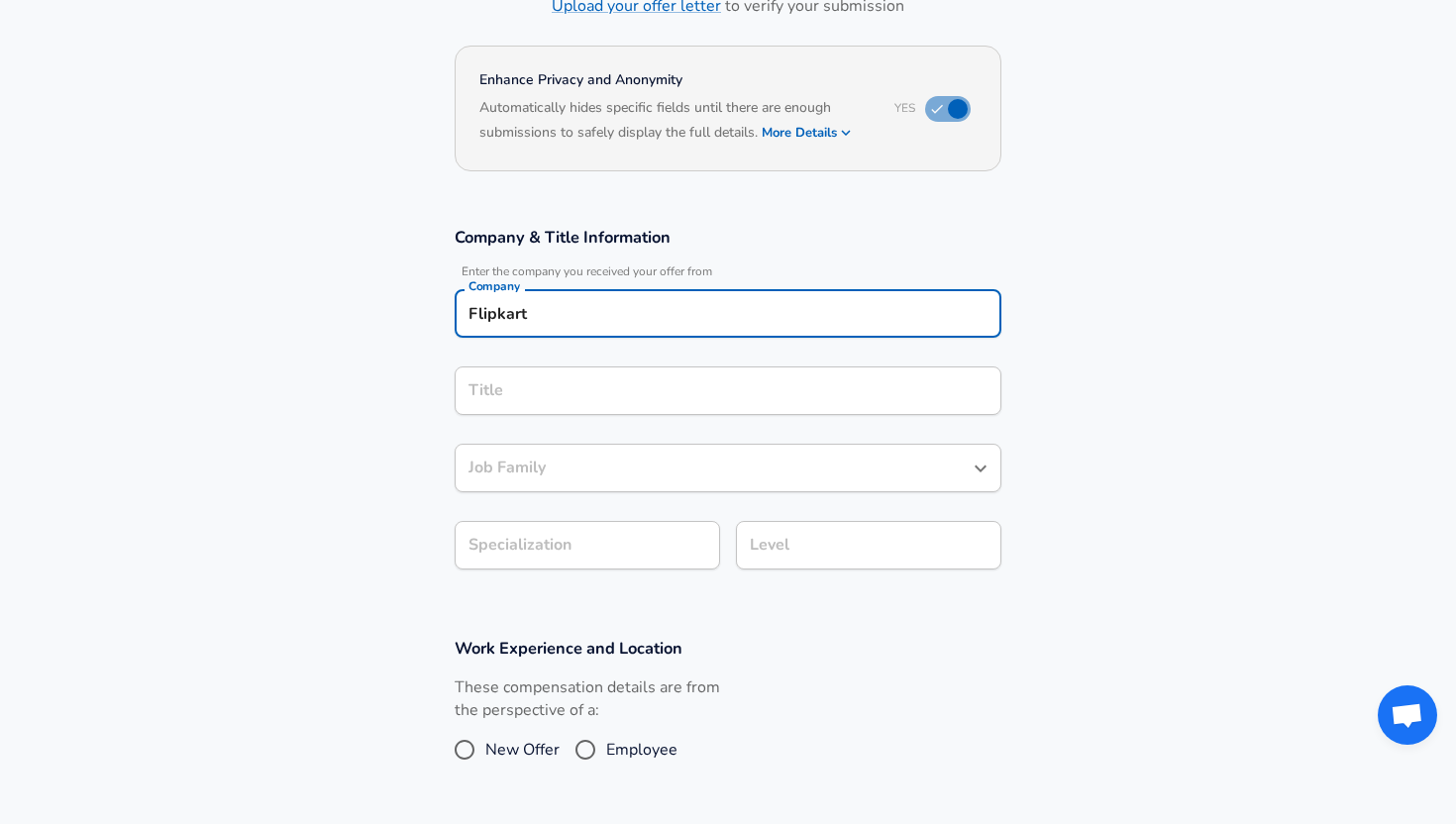 click on "Title" at bounding box center [728, 390] 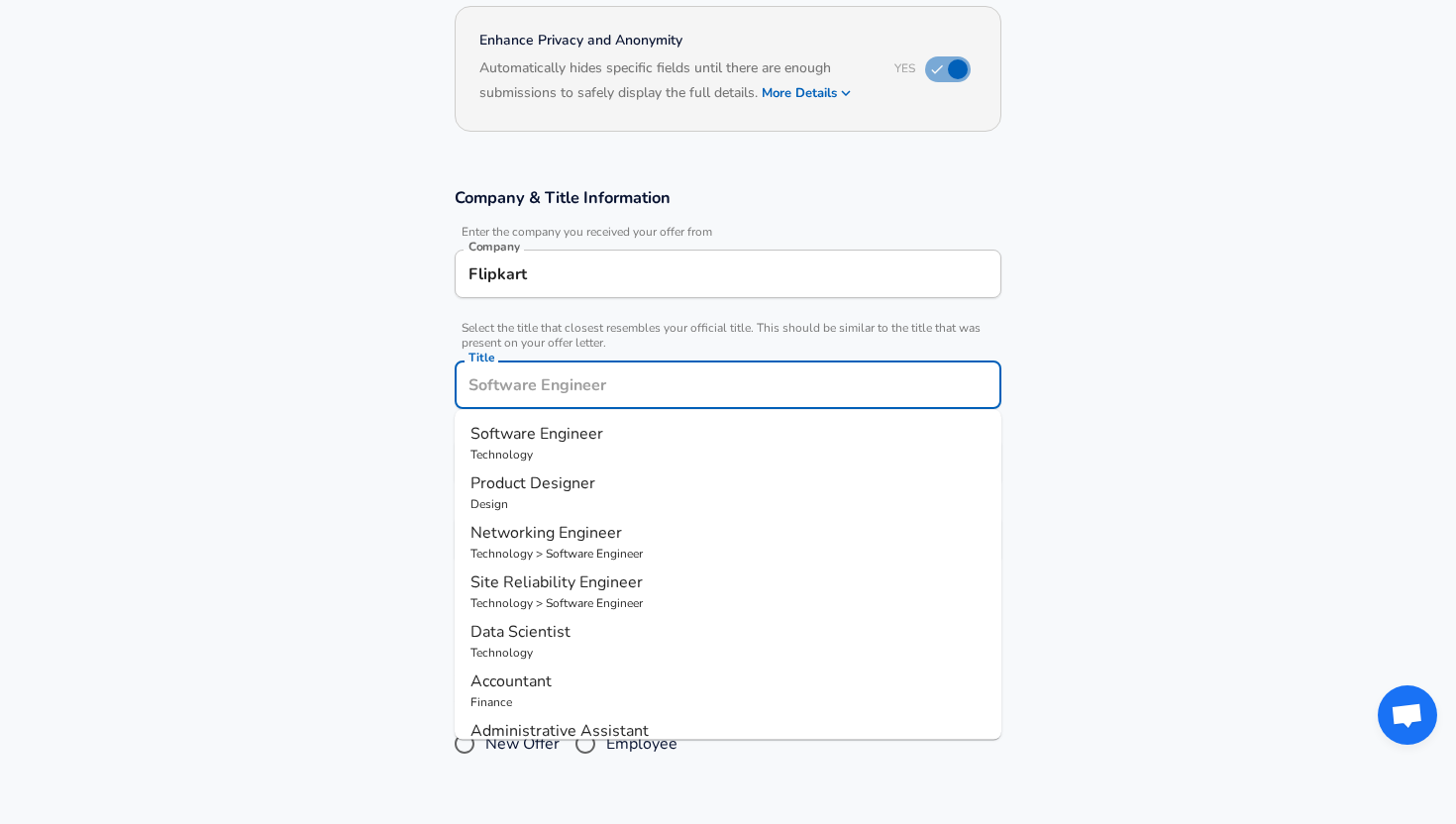 click on "Software Engineer" at bounding box center (728, 434) 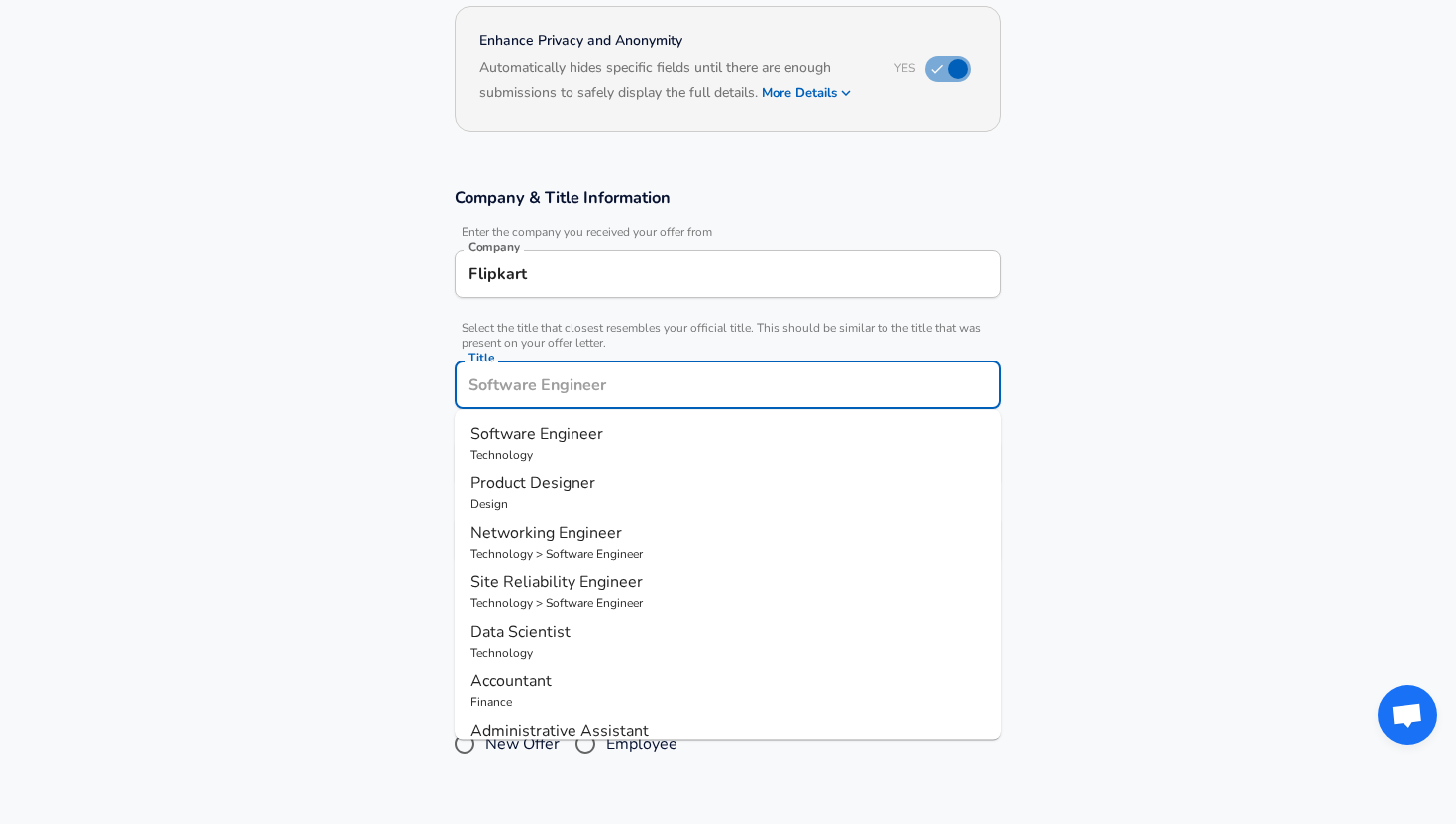 type on "Software Engineer" 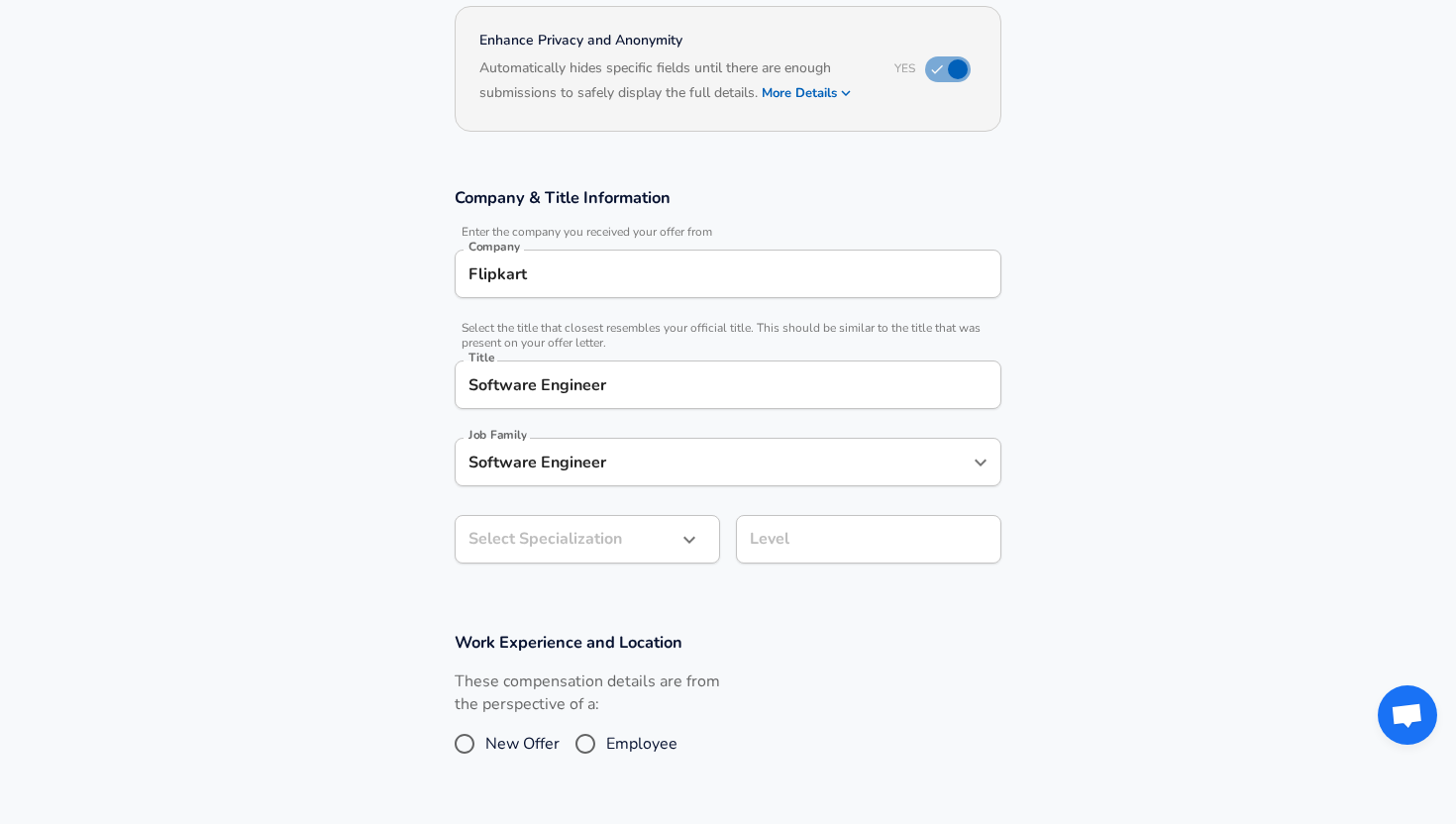 click on "Select Specialization ​ Select Specialization" at bounding box center (587, 542) 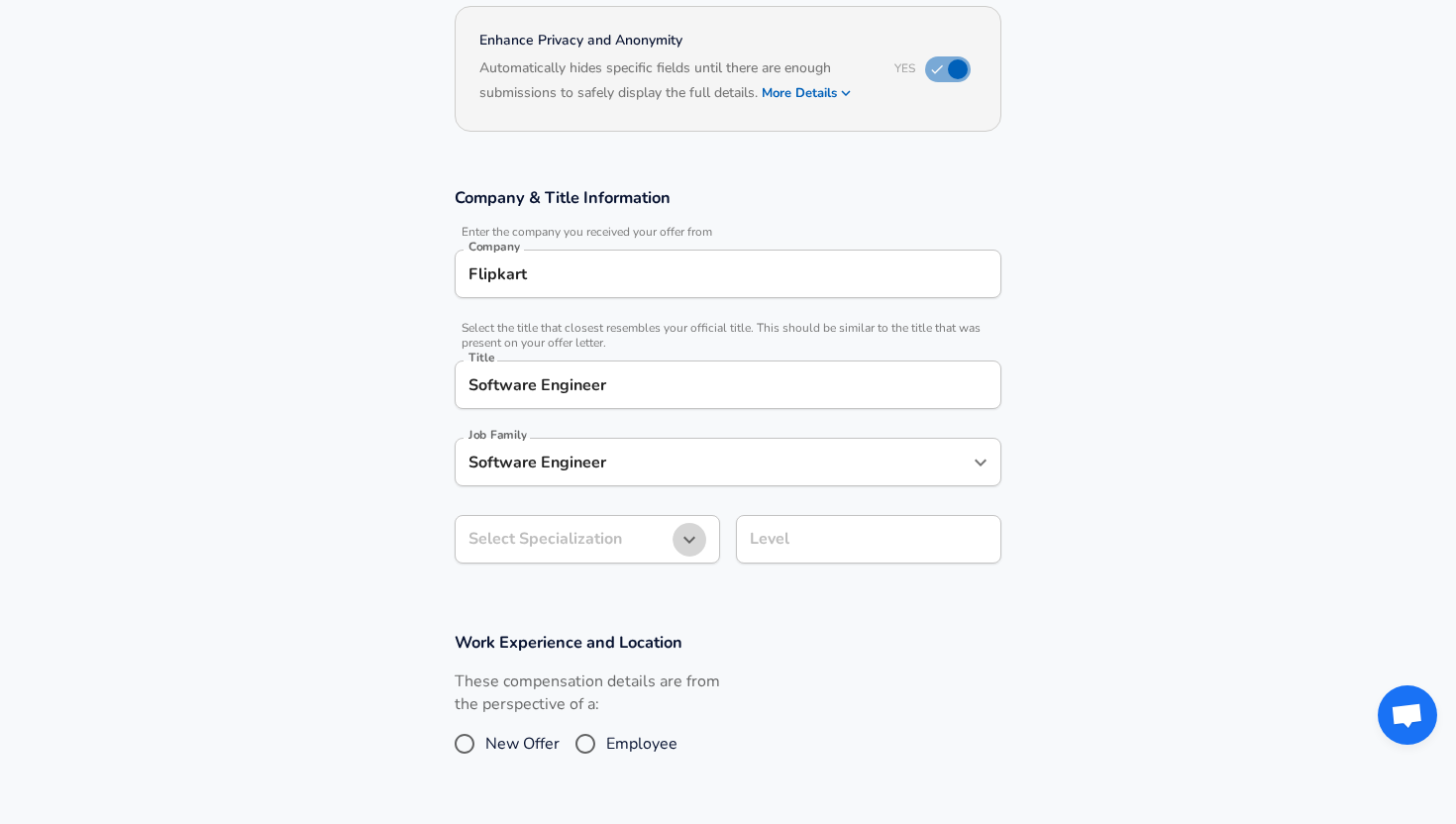 click at bounding box center [689, 540] 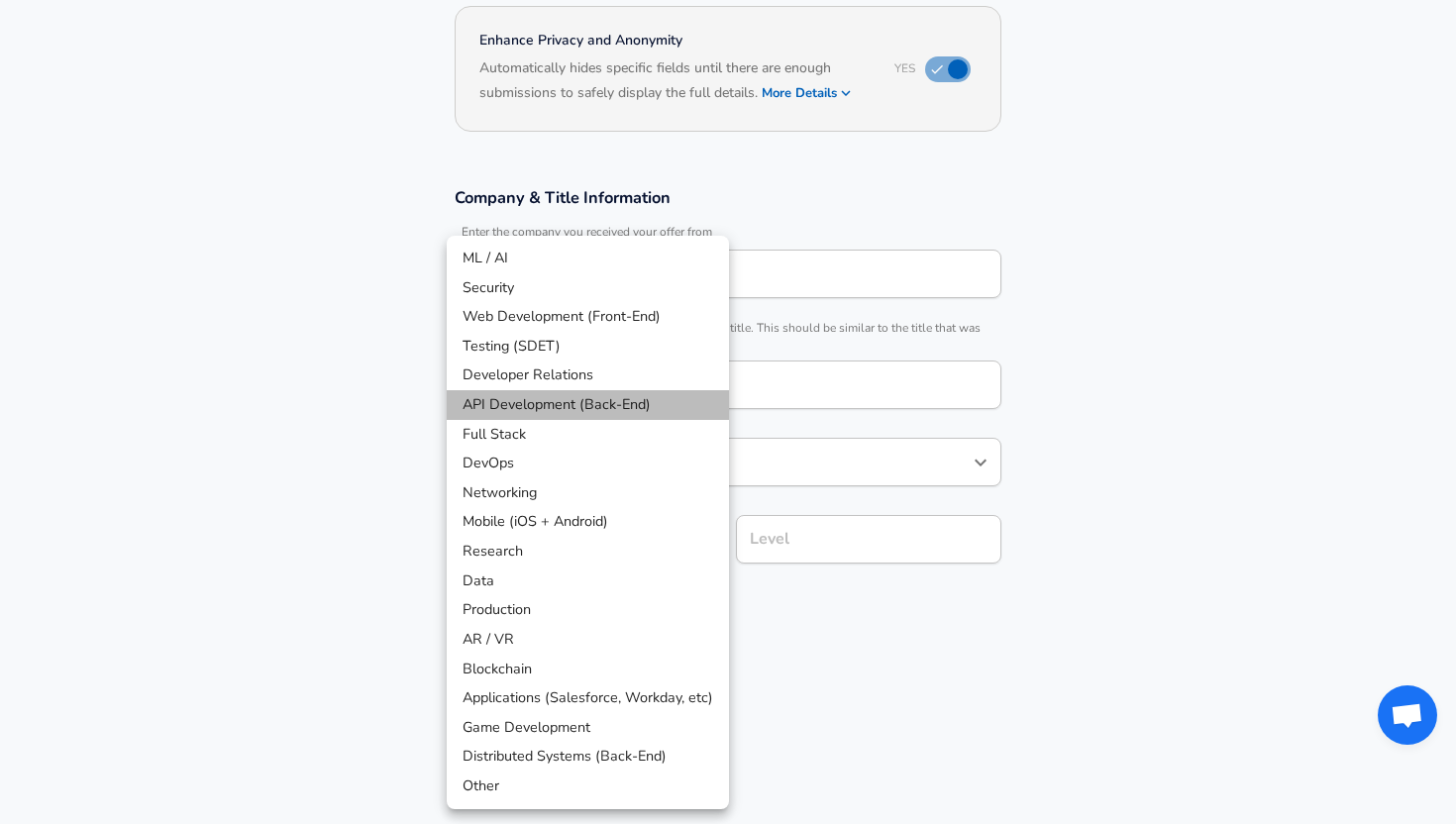 click on "API Development (Back-End)" at bounding box center (587, 405) 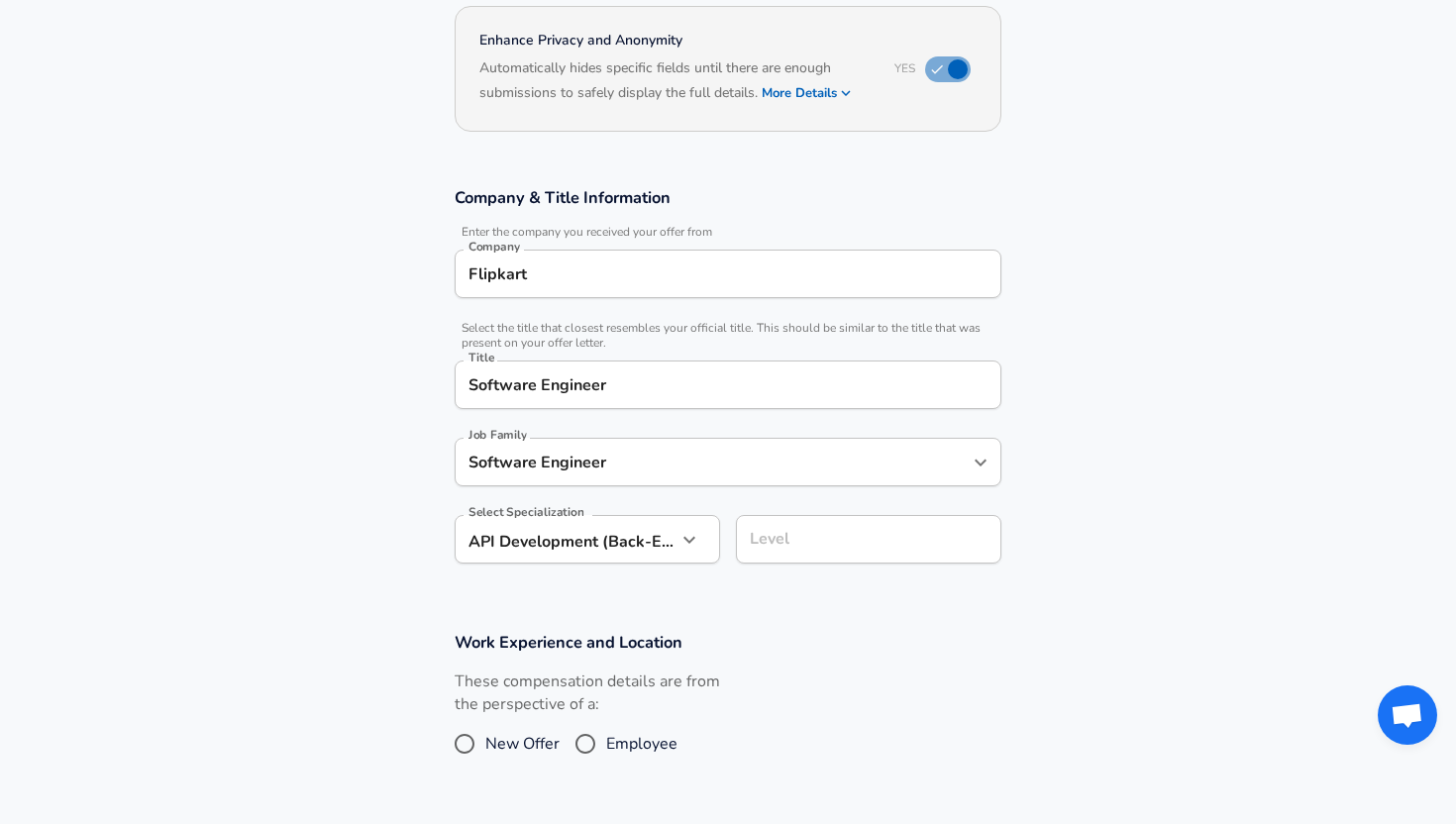 scroll, scrollTop: 229, scrollLeft: 0, axis: vertical 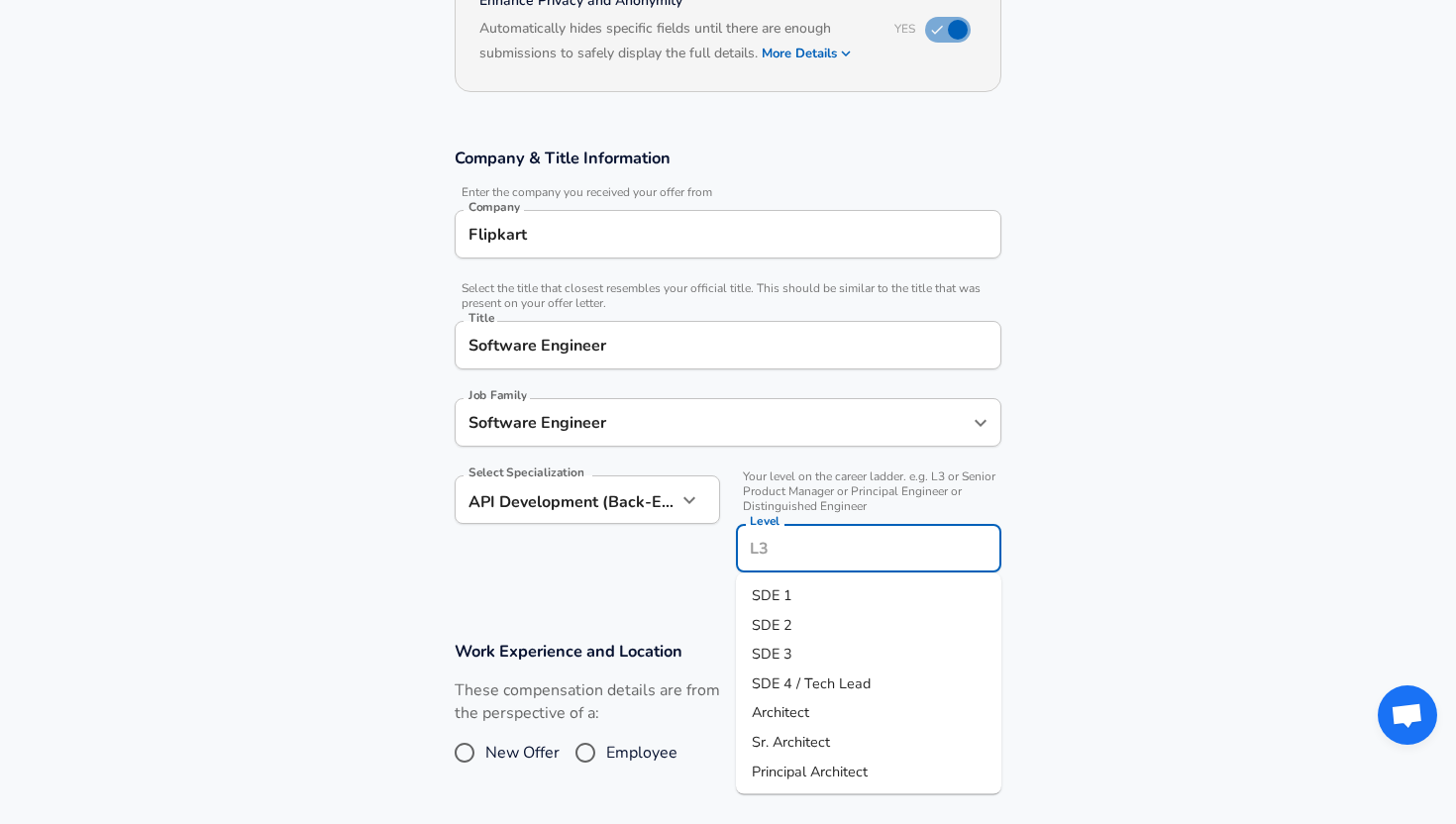click on "Level" at bounding box center [869, 548] 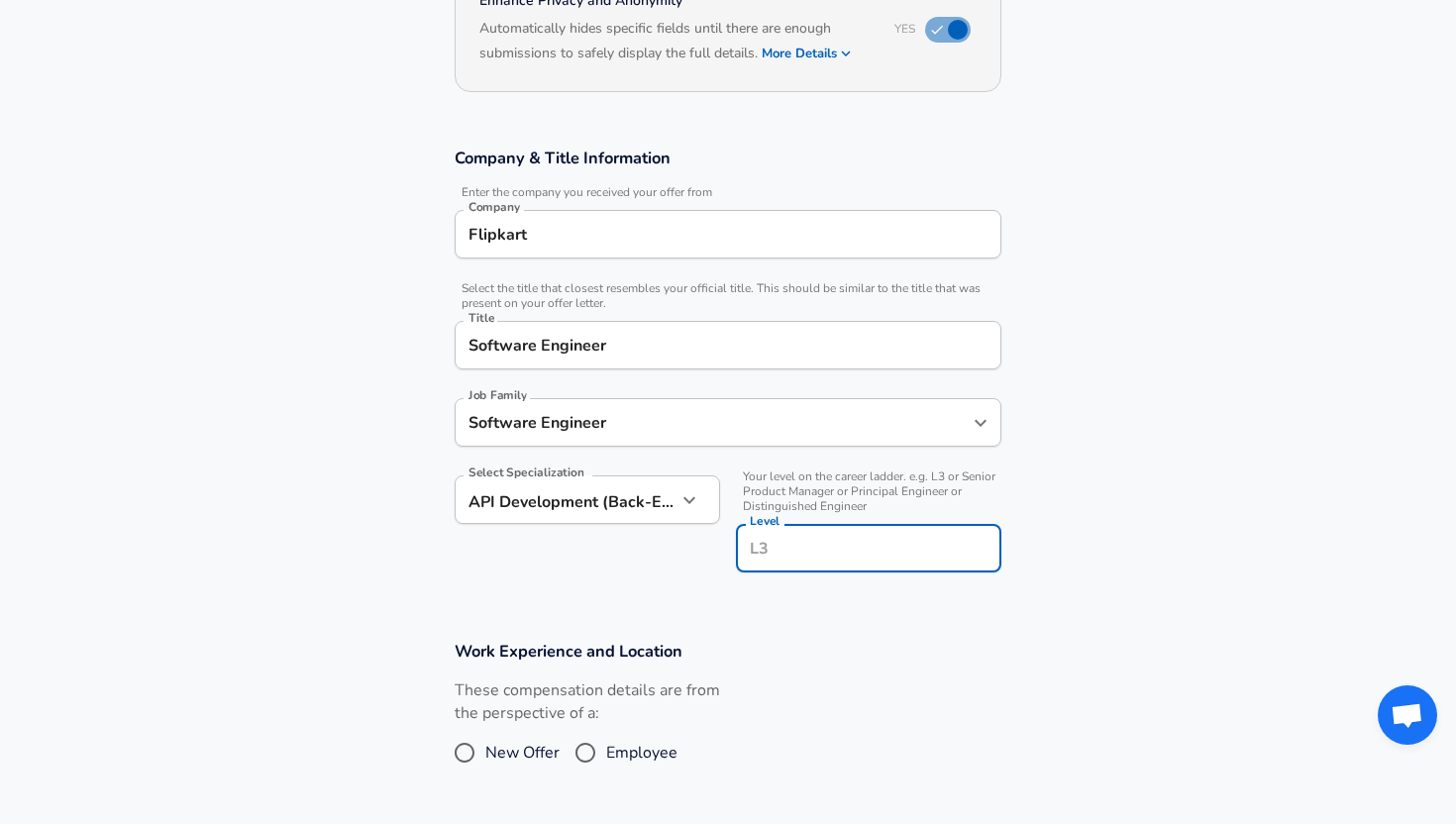 click on "Work Experience and Location These compensation details are from the perspective of a: New Offer Employee" at bounding box center [728, 716] 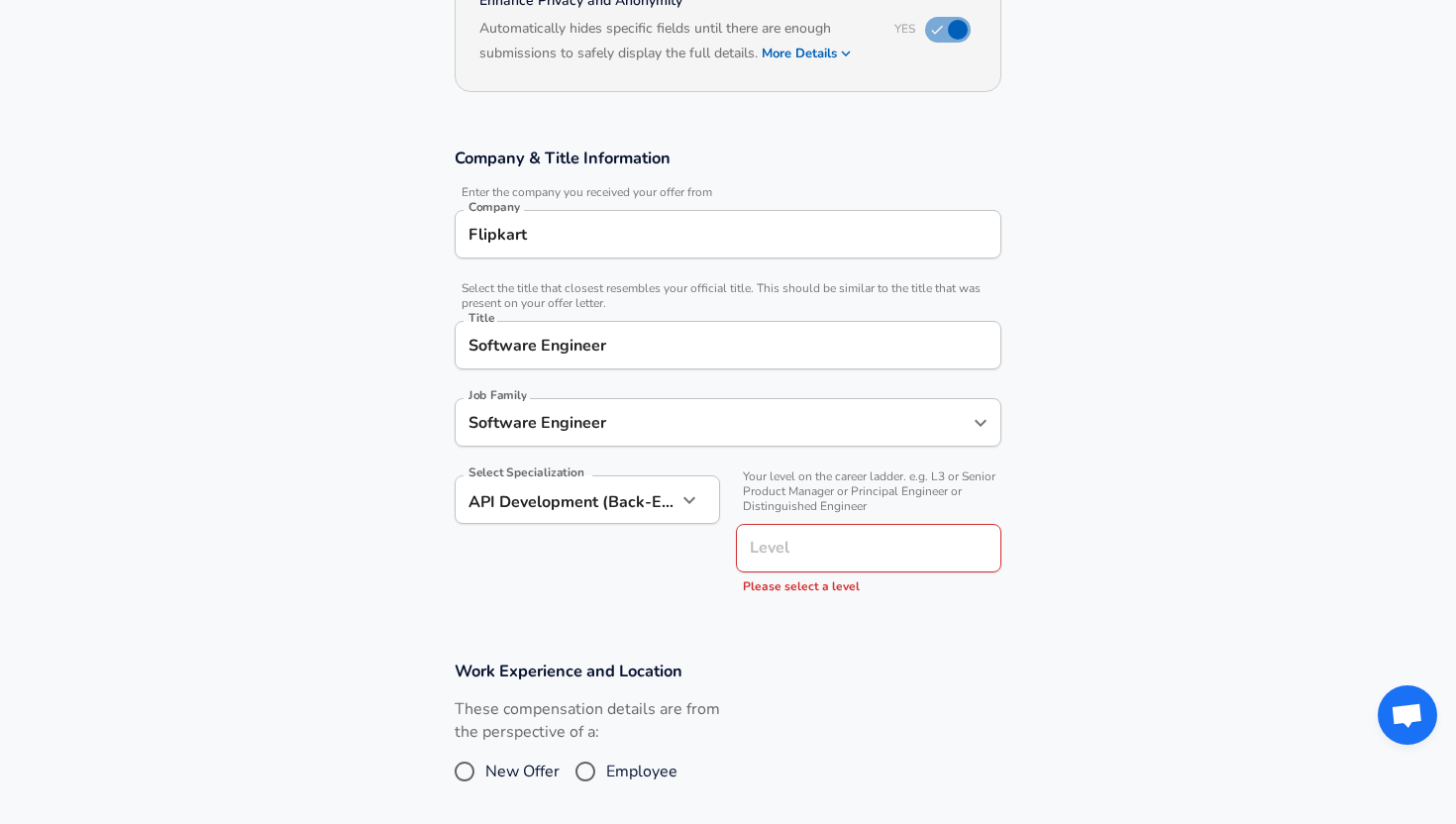 click on "Level" at bounding box center (869, 548) 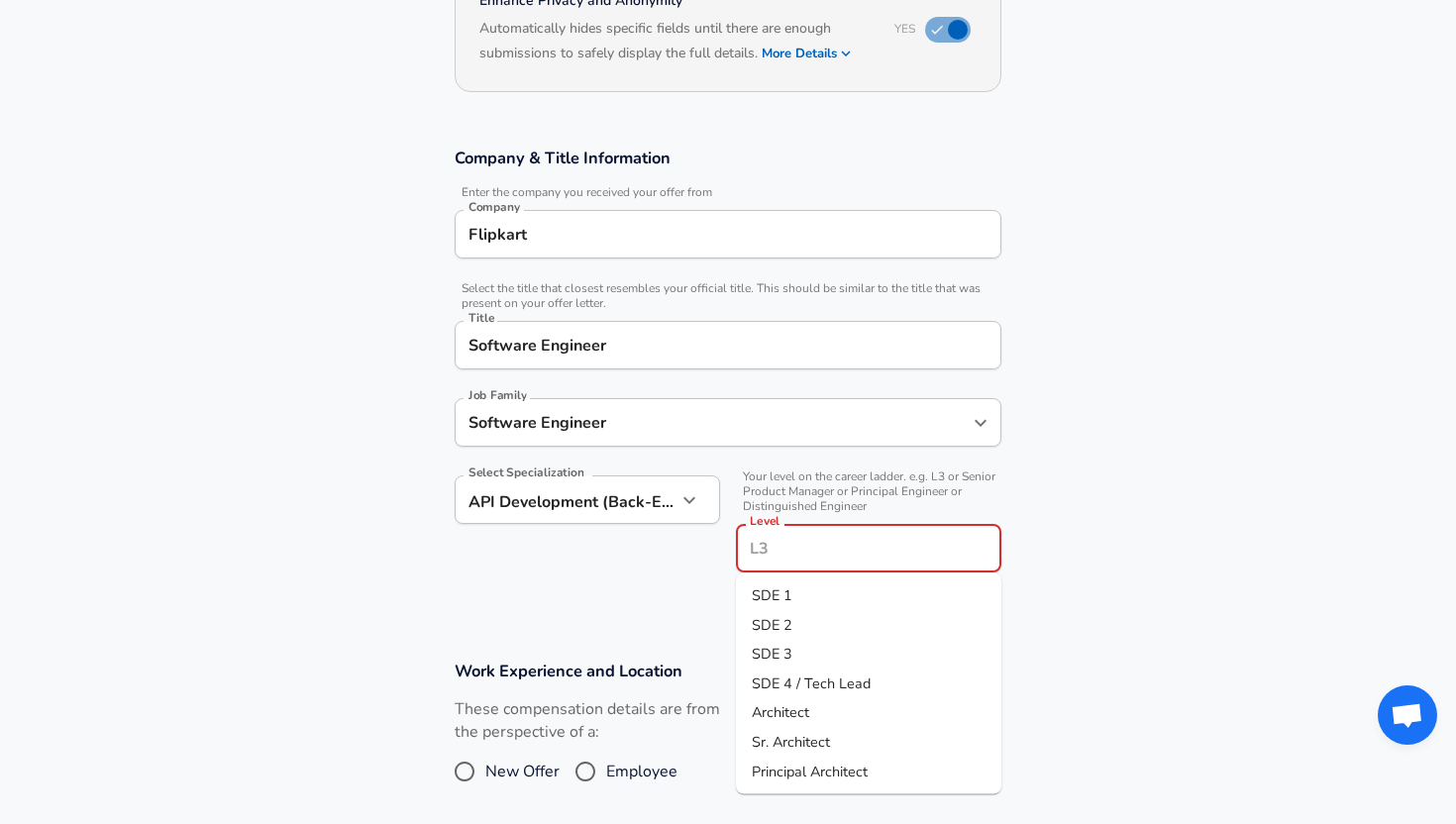 click on "SDE 3" at bounding box center (869, 655) 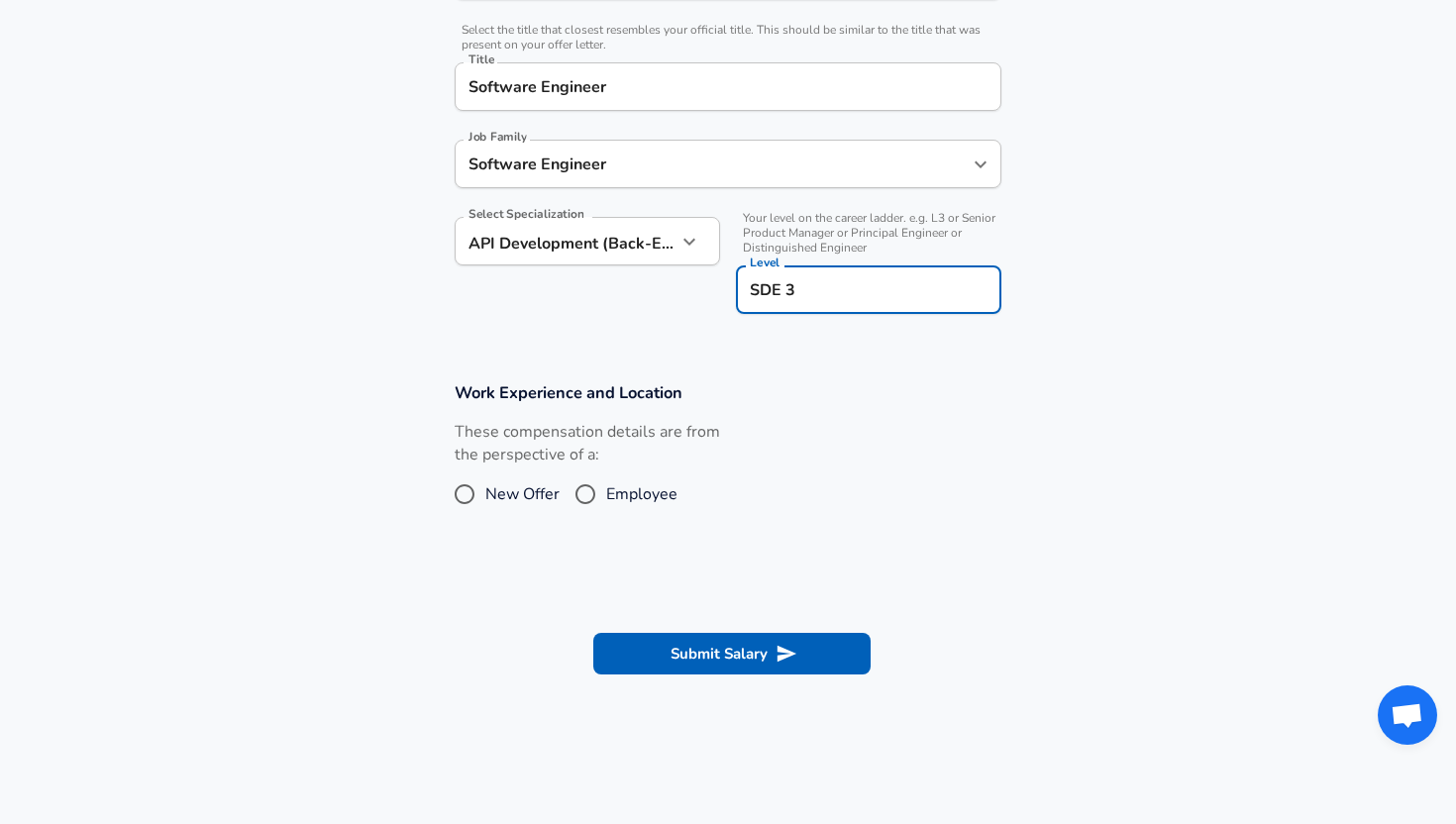 scroll, scrollTop: 493, scrollLeft: 0, axis: vertical 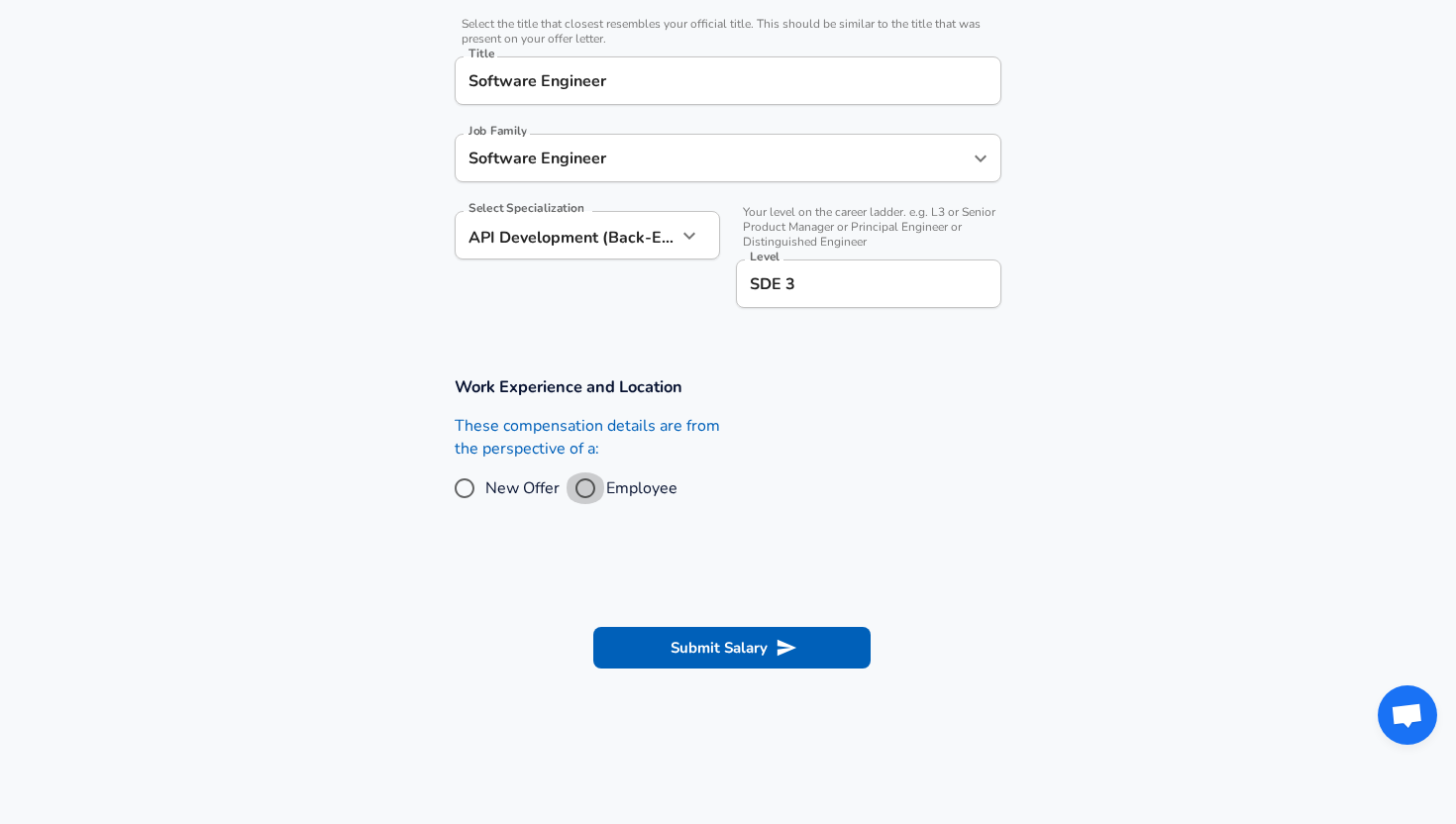 click on "Employee" at bounding box center [585, 488] 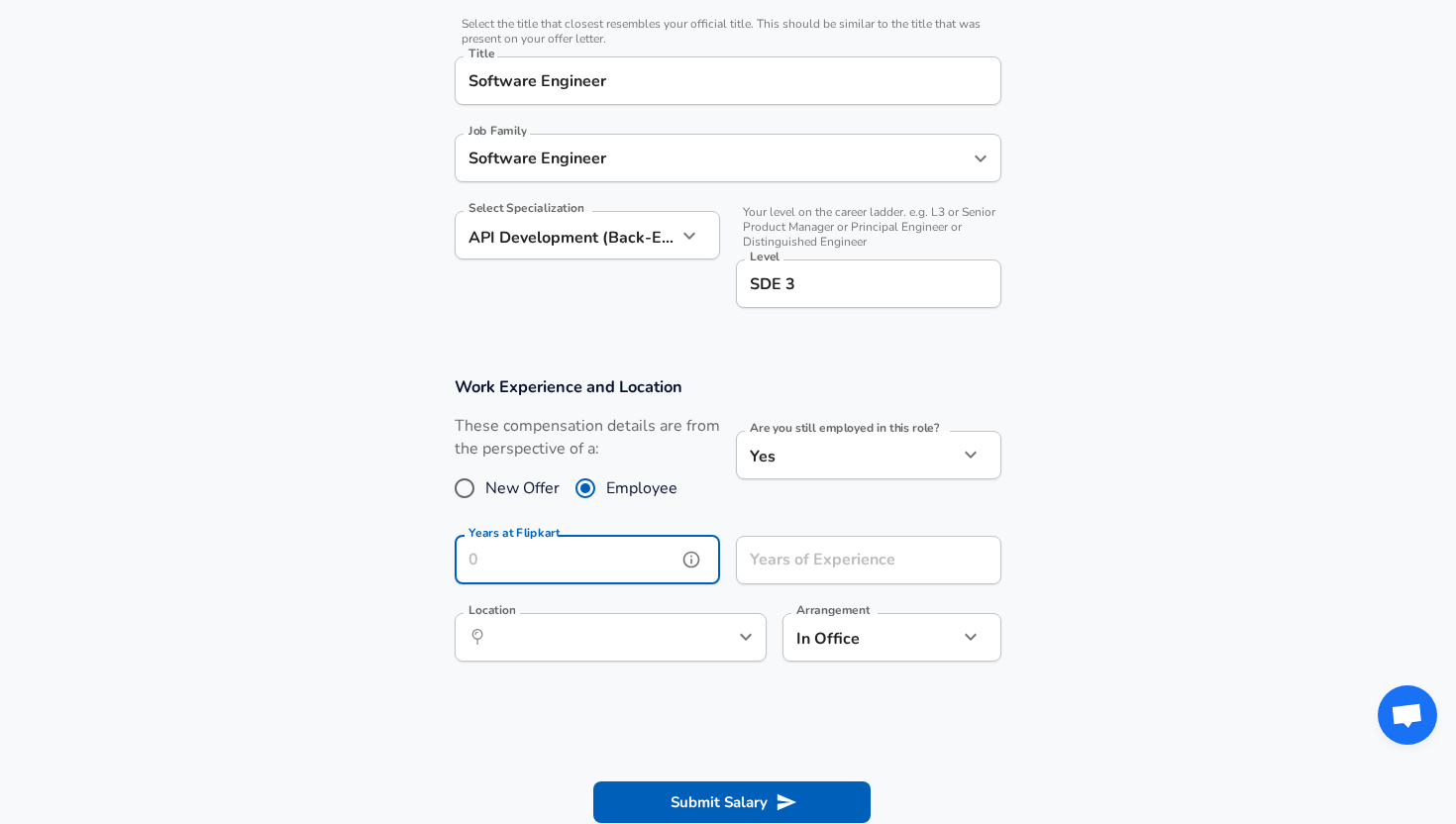 click on "Years at Flipkart" at bounding box center [566, 560] 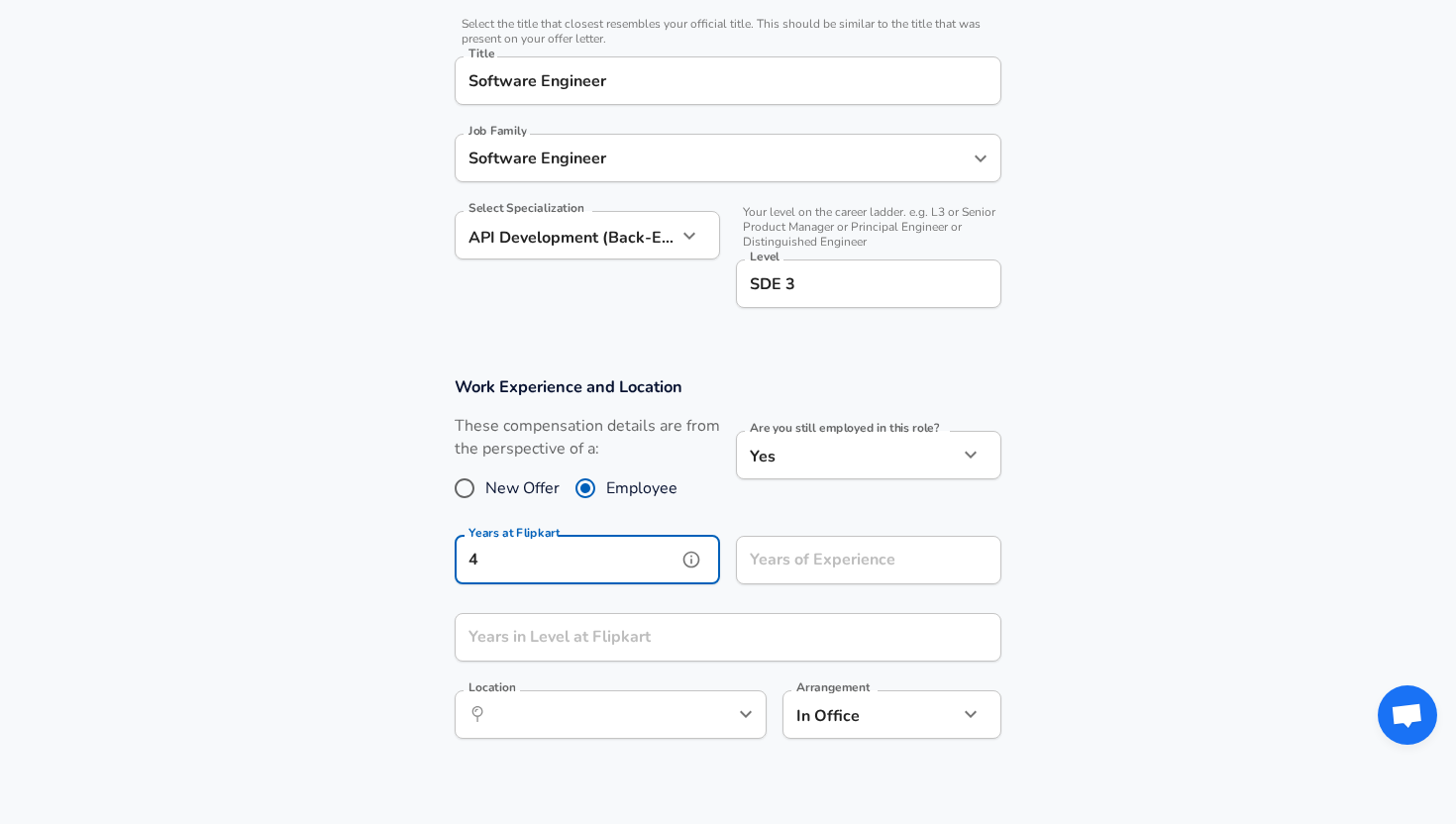 type on "4" 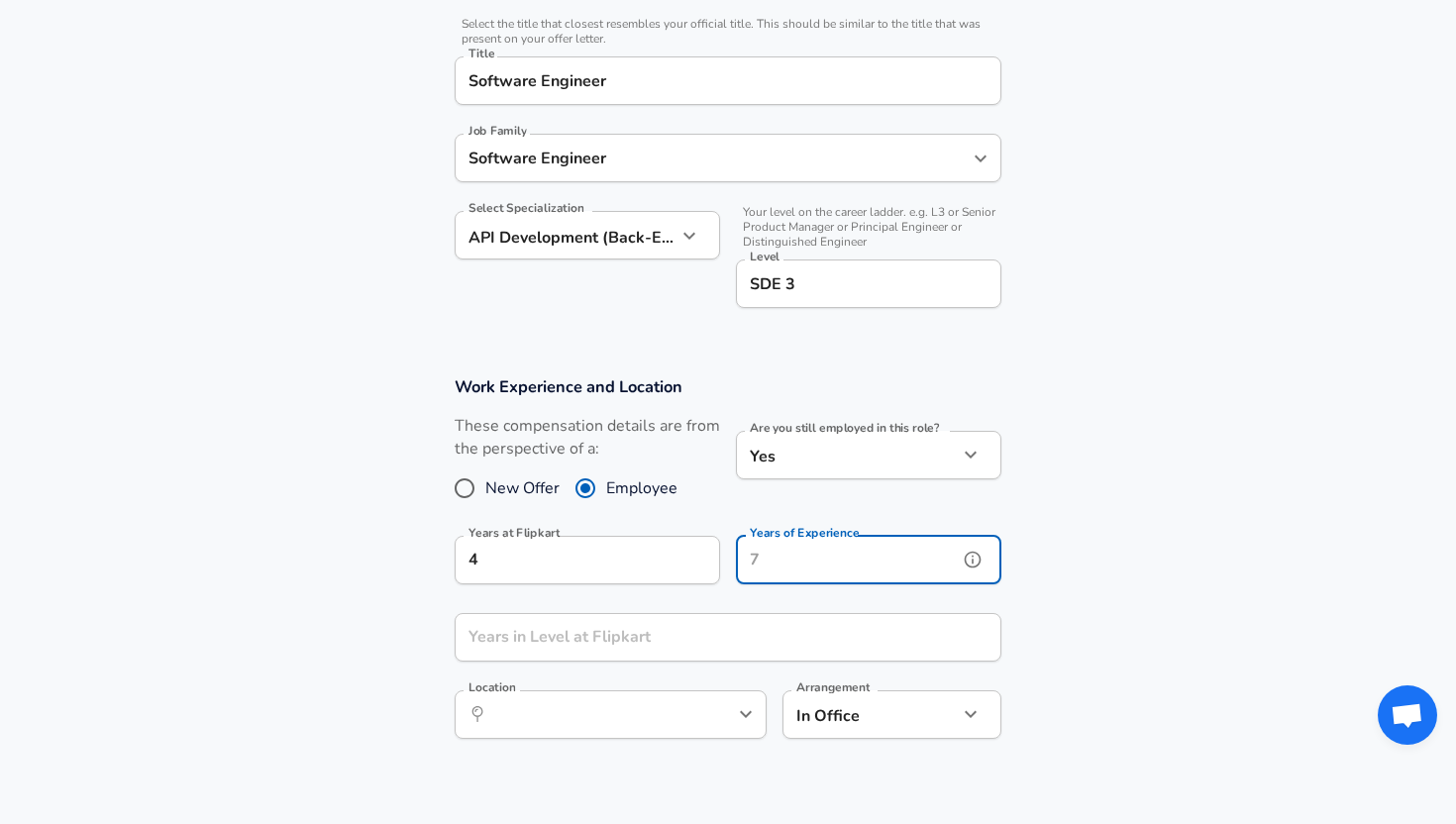 click on "Years of Experience" at bounding box center [847, 560] 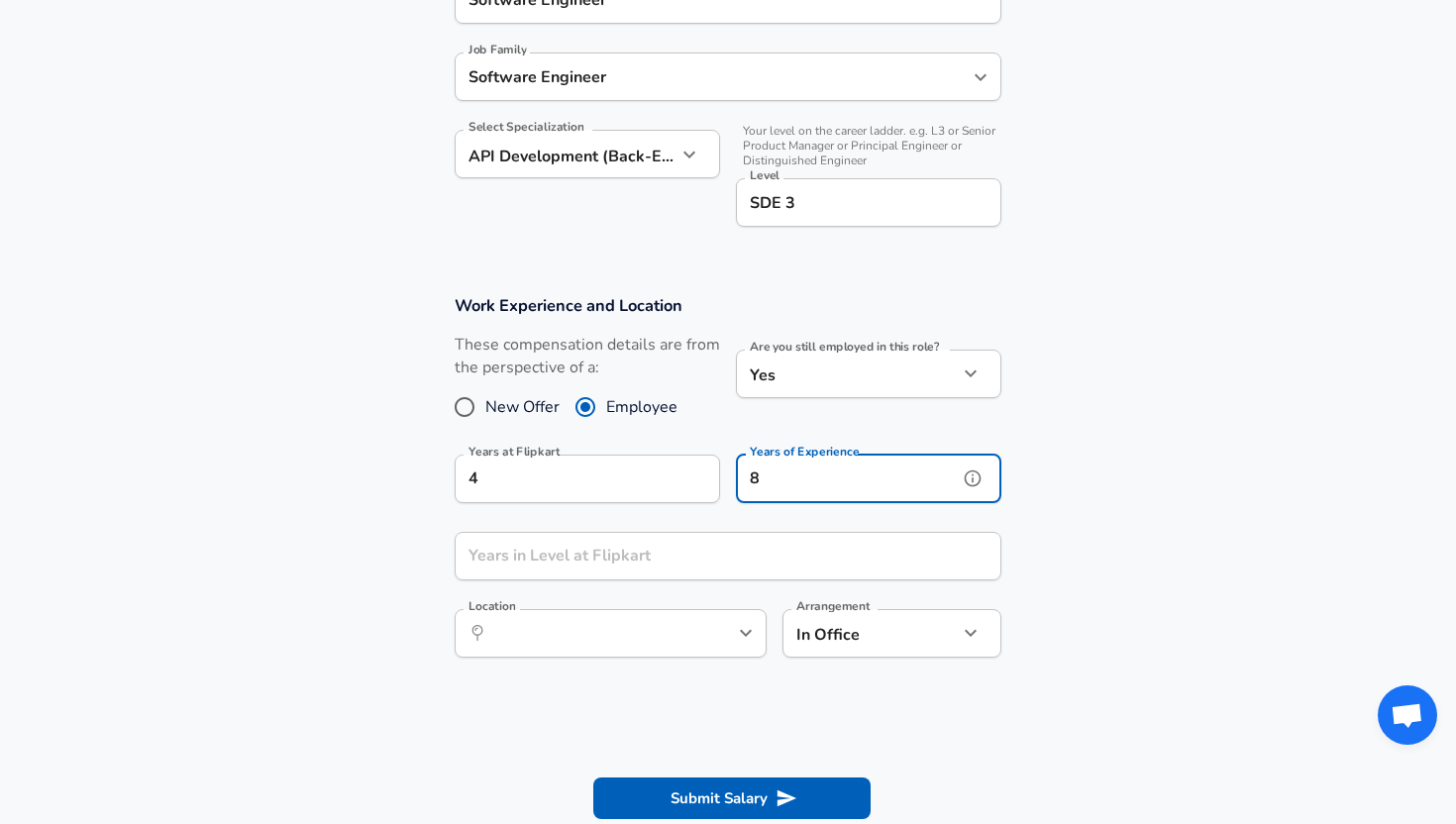 scroll, scrollTop: 579, scrollLeft: 0, axis: vertical 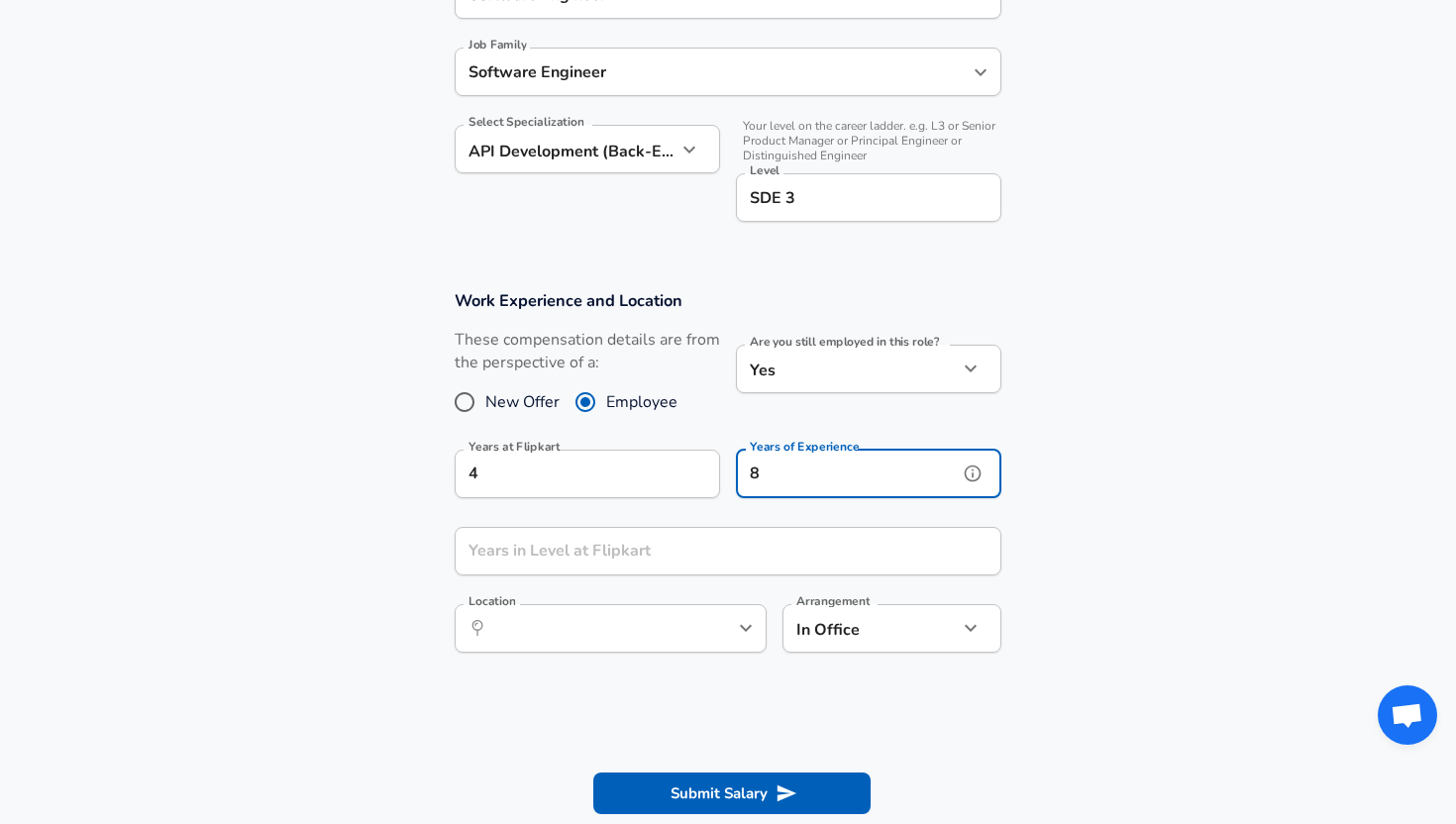 type on "8" 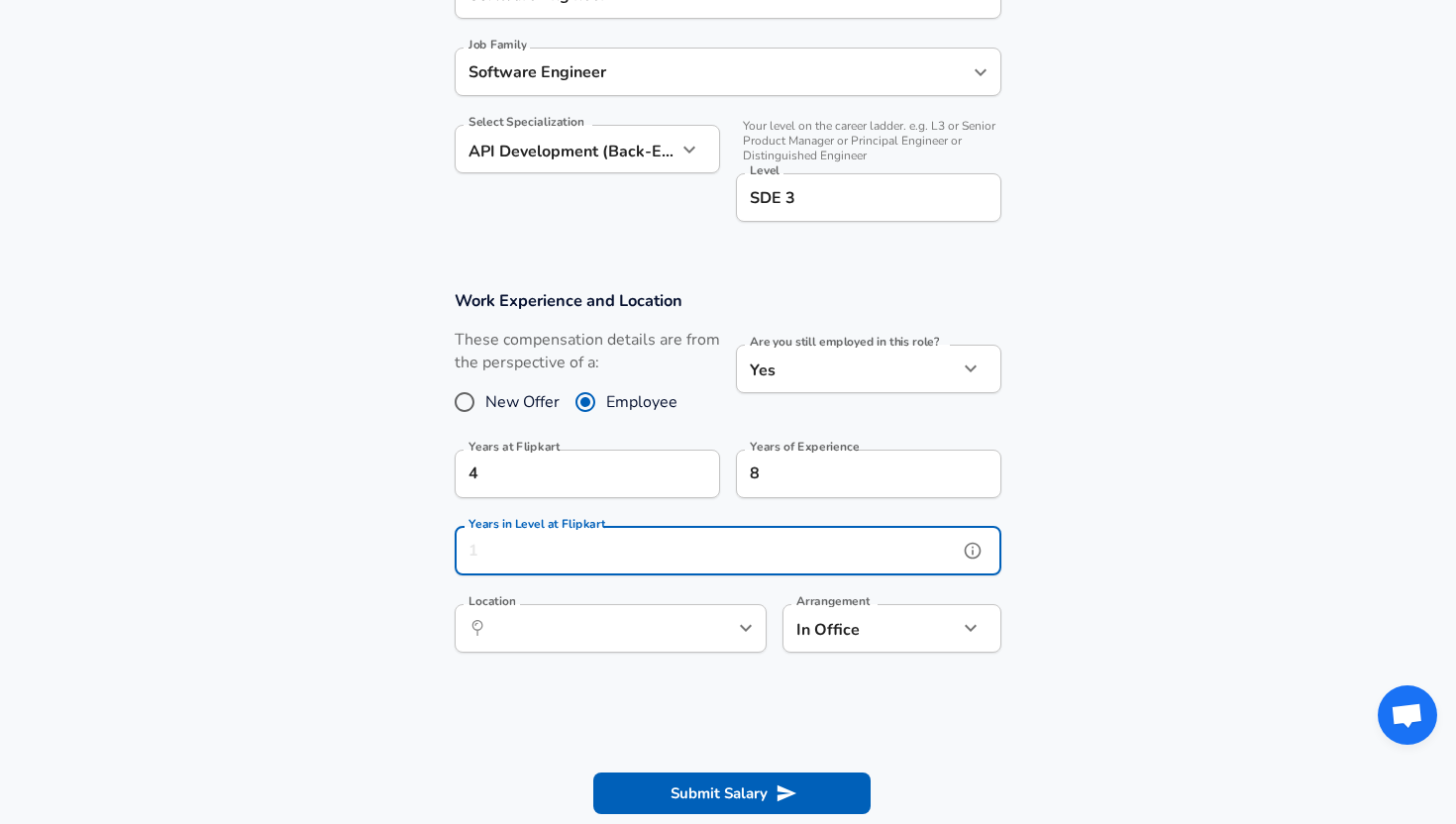 click on "Years in Level at Flipkart" at bounding box center [706, 551] 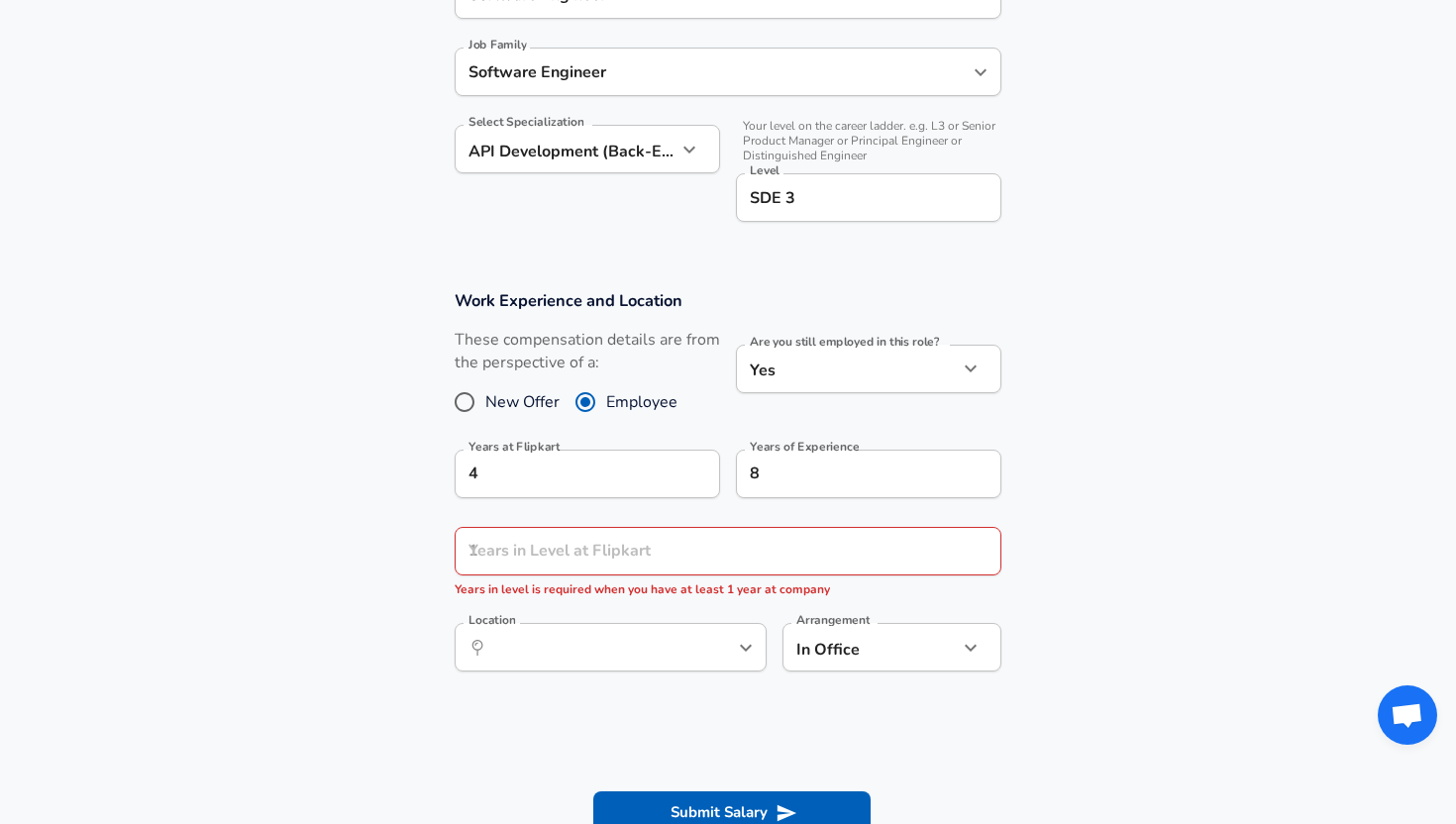 click on "Work Experience and Location These compensation details are from the perspective of a: New Offer Employee Are you still employed in this role? Yes yes Are you still employed in this role? Years at Flipkart 4 Years at Flipkart Years of Experience 8 Years of Experience Years in Level at Flipkart Years in Level at Flipkart Years in level is required when you have at least 1 year at company Location ​ Location Arrangement In Office office Arrangement" at bounding box center [728, 491] 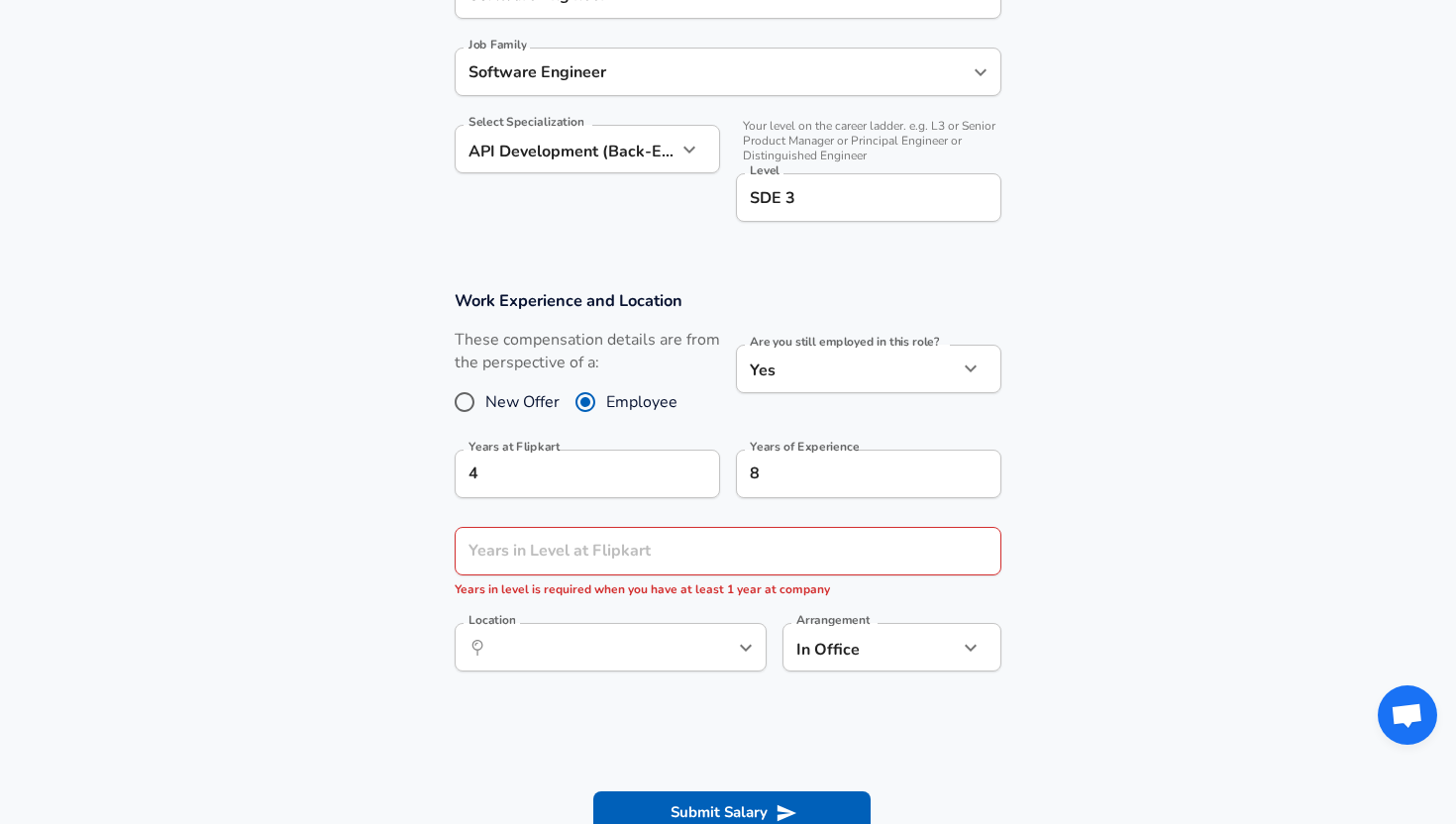 click 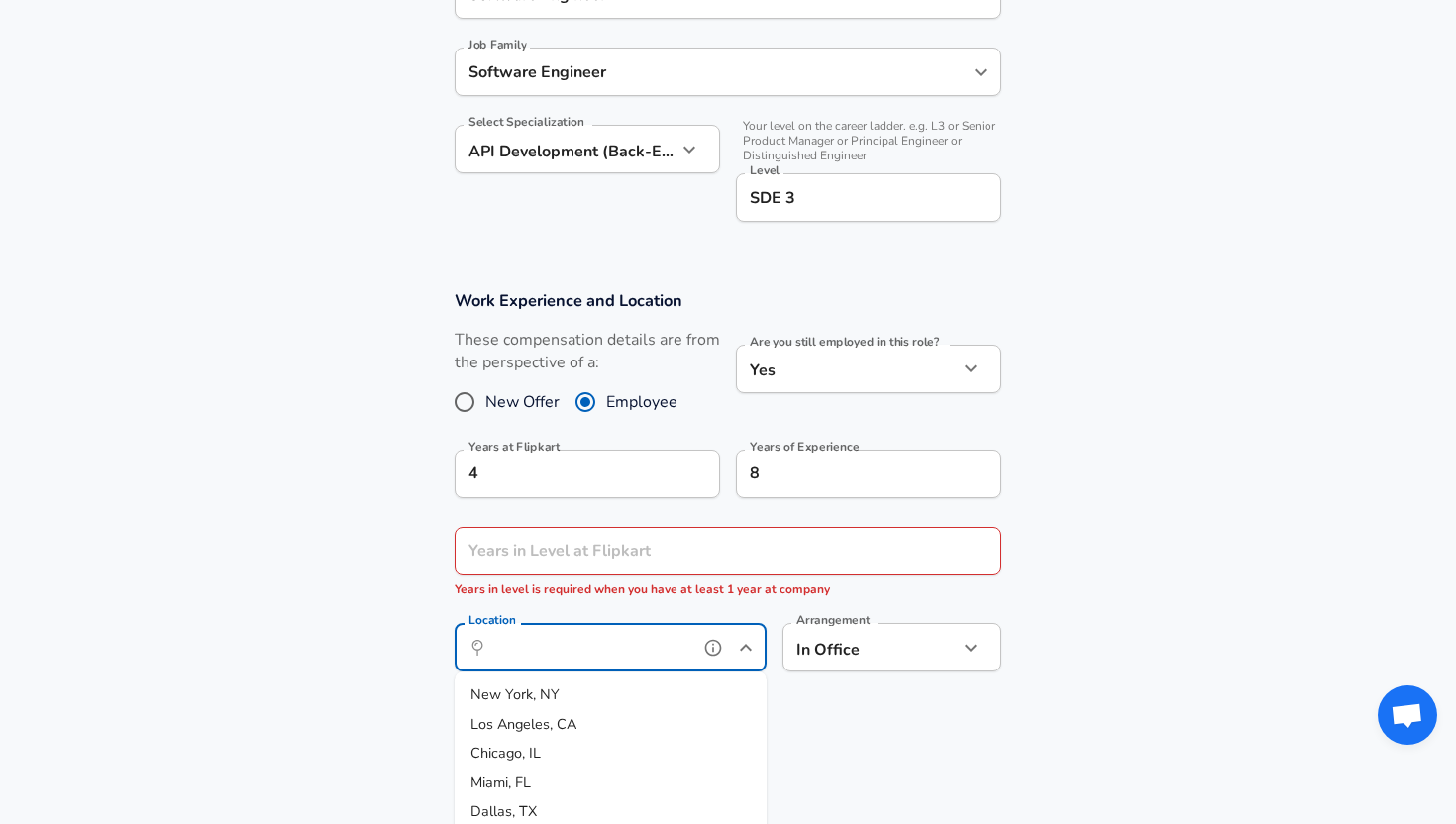 click on "Location" at bounding box center [588, 647] 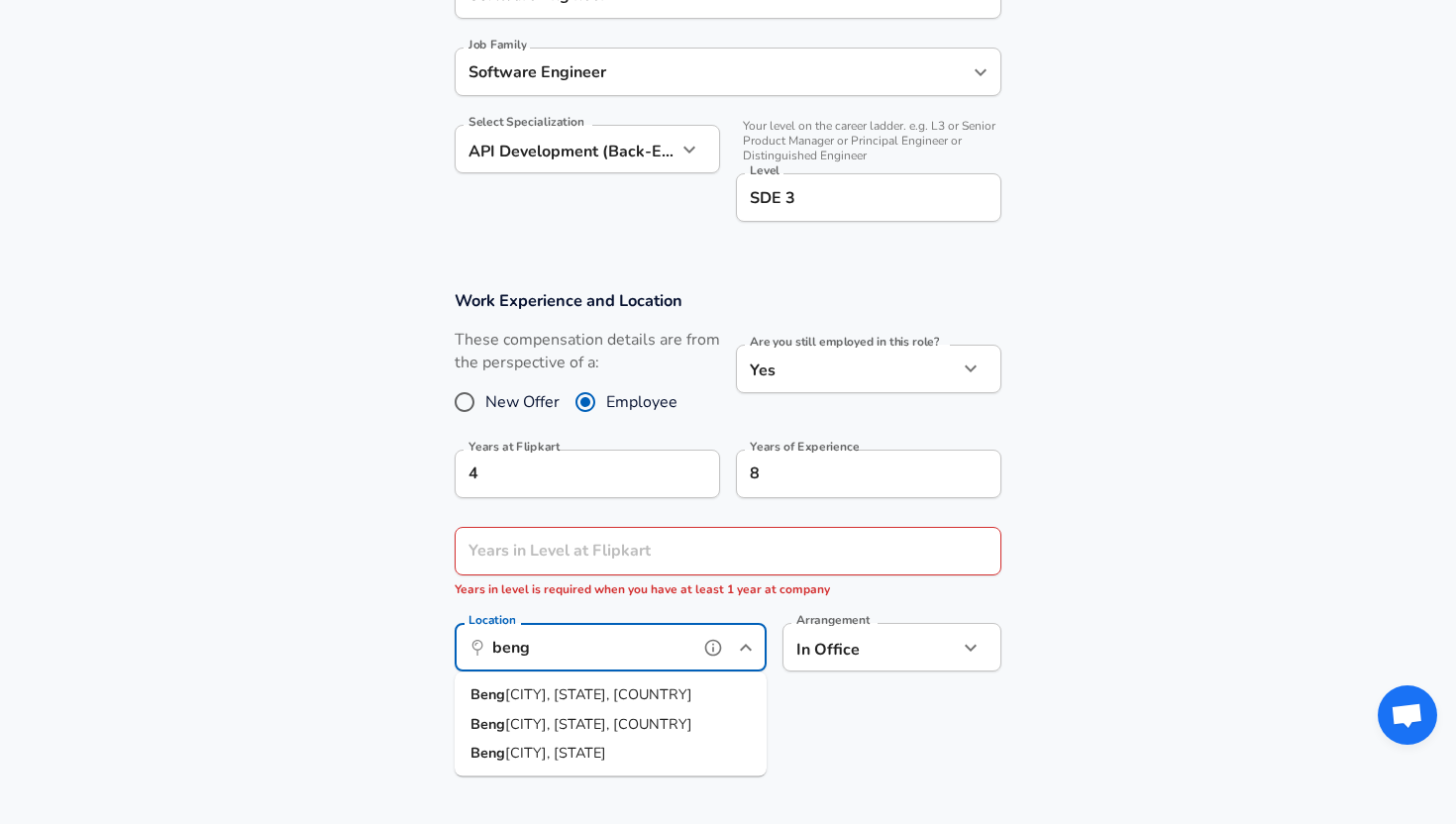 click on "[CITY], [STATE], [COUNTRY]" at bounding box center (610, 695) 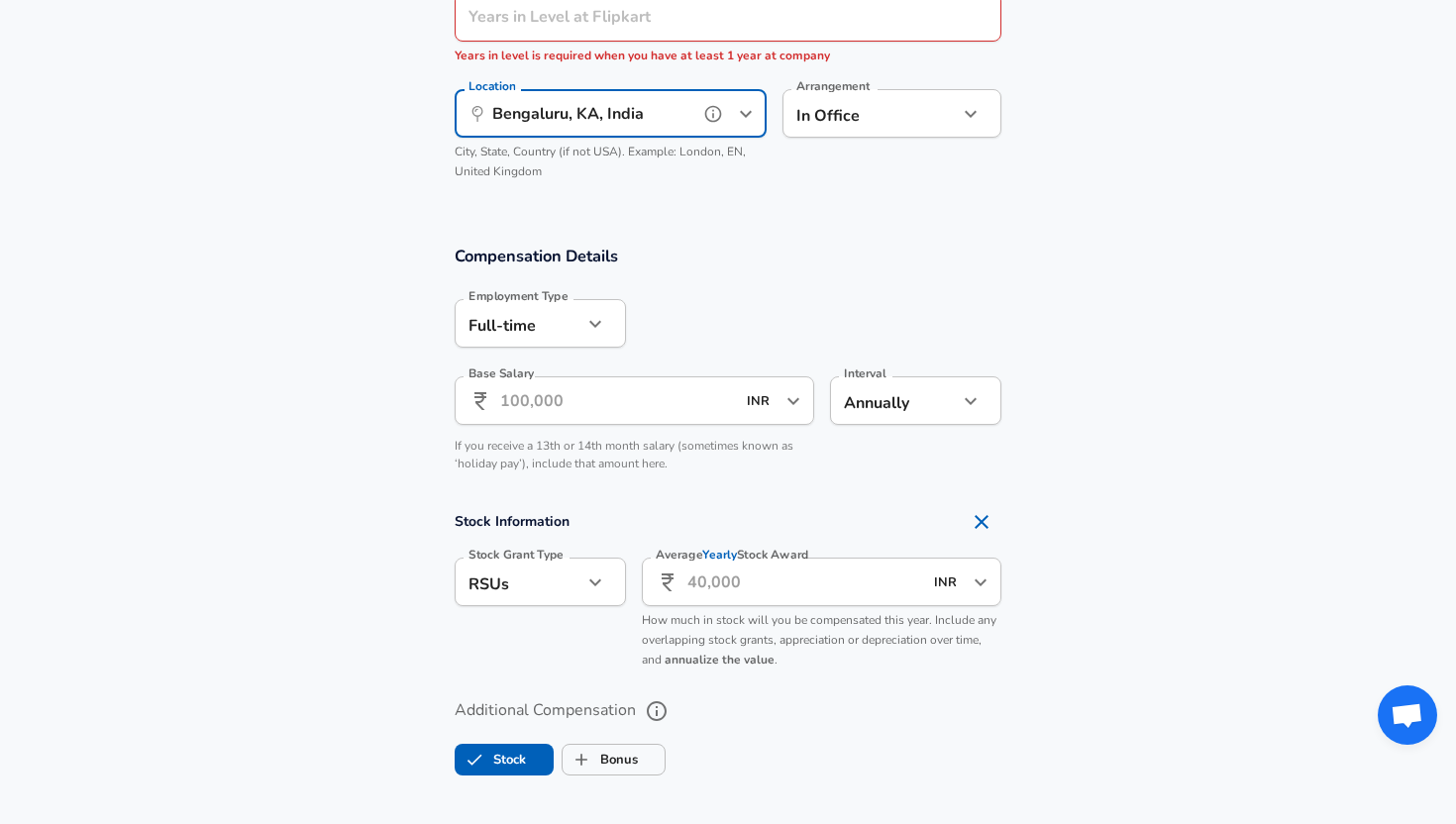 scroll, scrollTop: 1088, scrollLeft: 0, axis: vertical 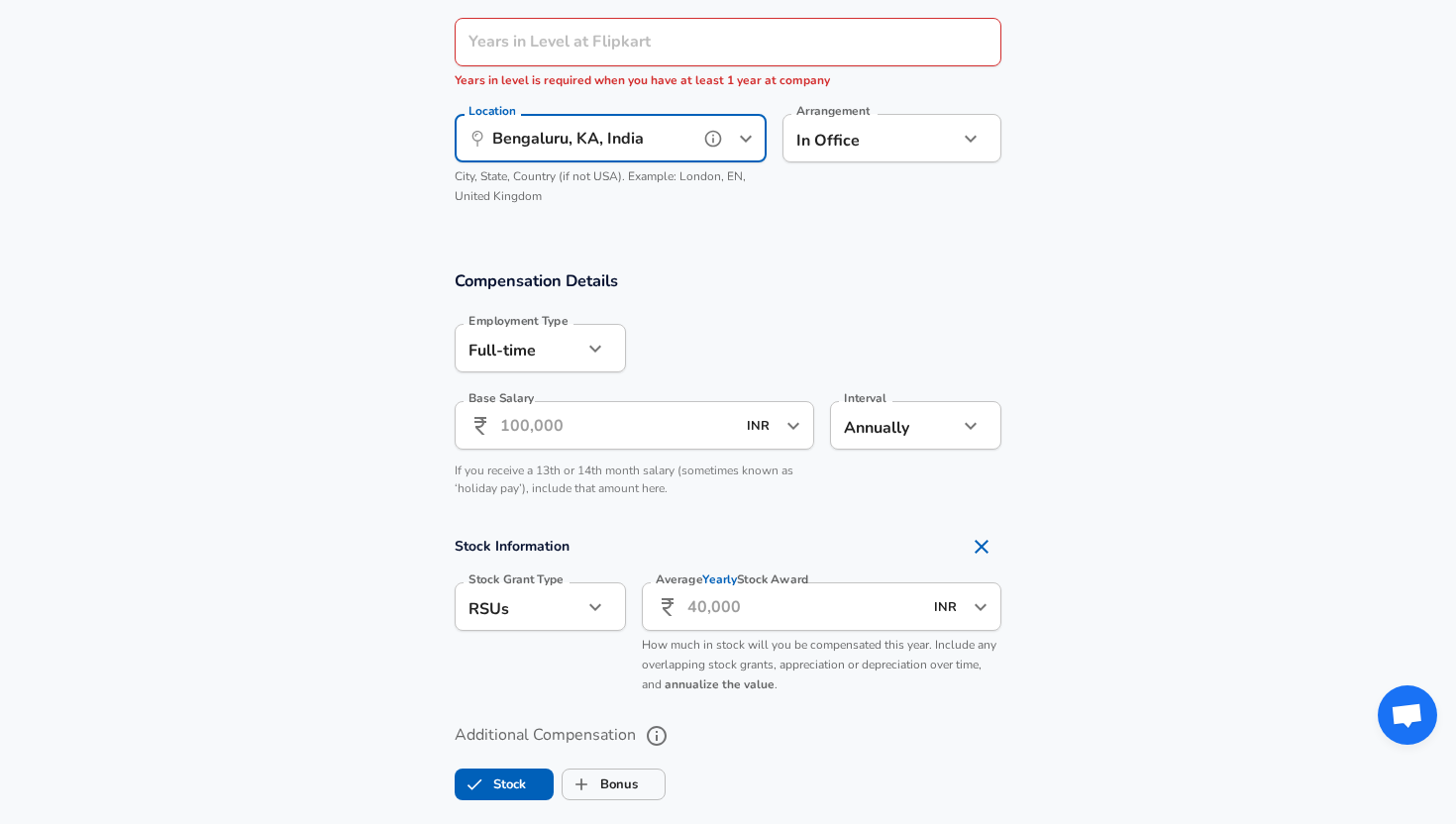 type on "Bengaluru, KA, India" 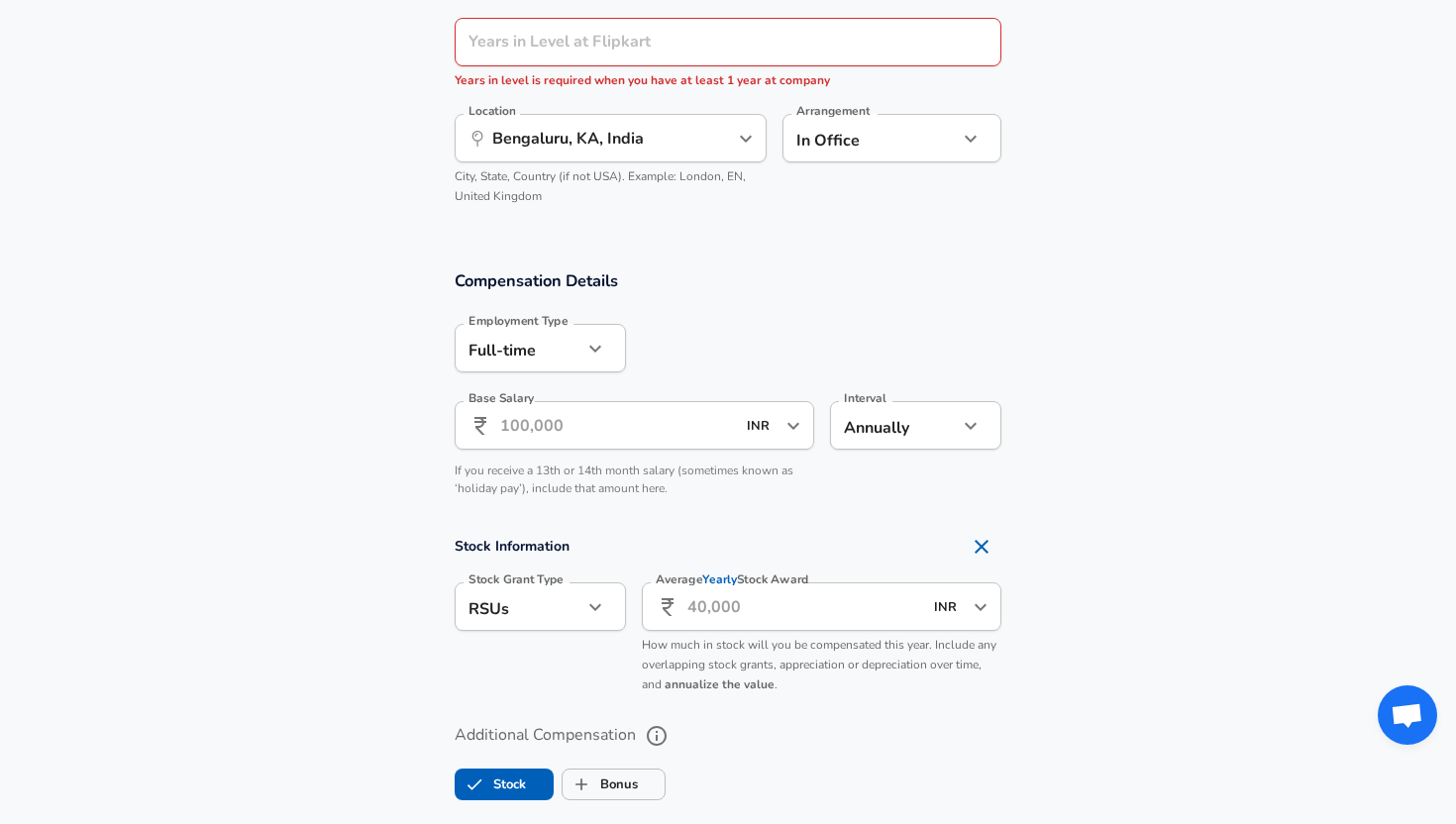 click on "Base Salary" at bounding box center (617, 425) 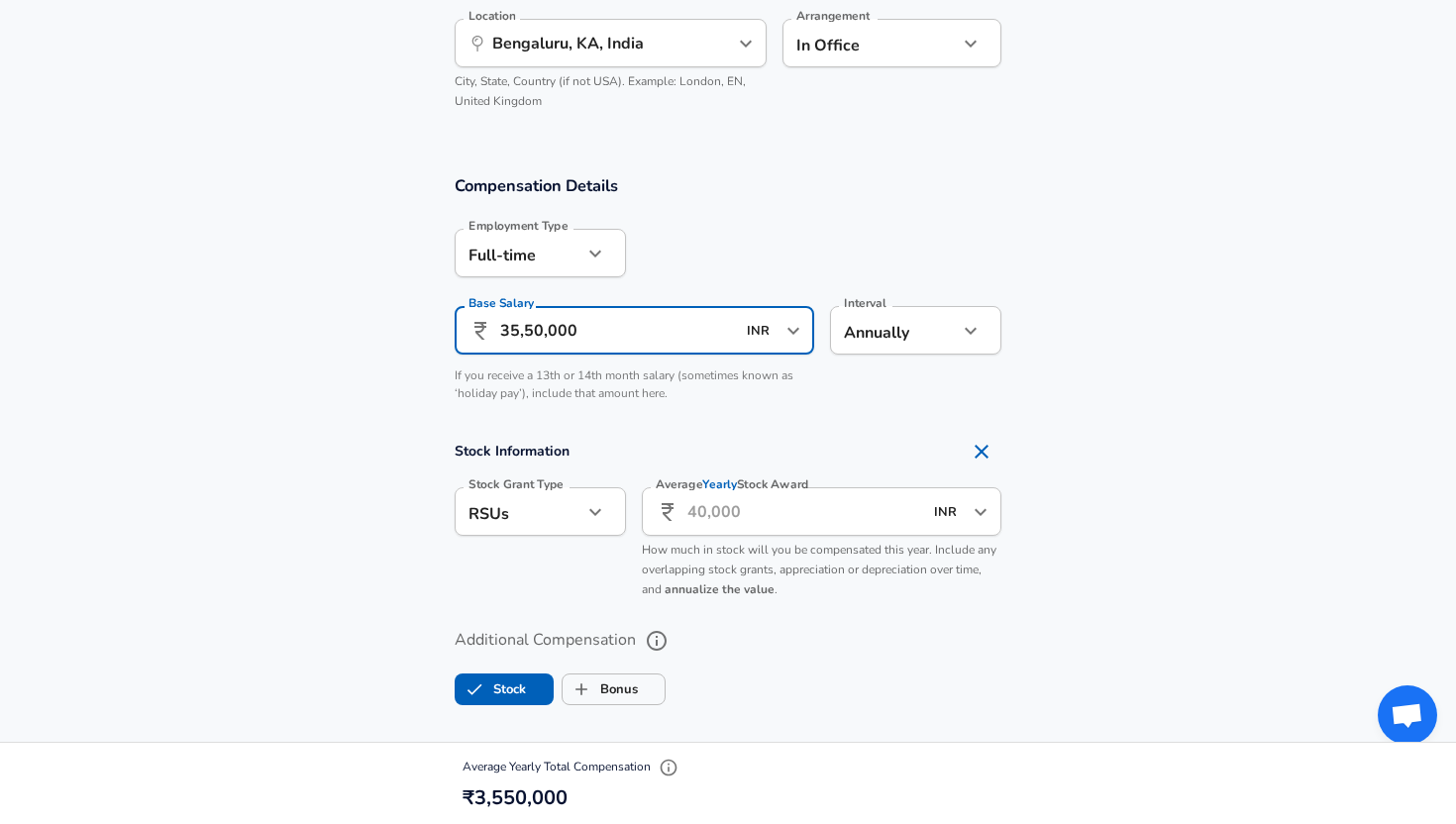 scroll, scrollTop: 1184, scrollLeft: 0, axis: vertical 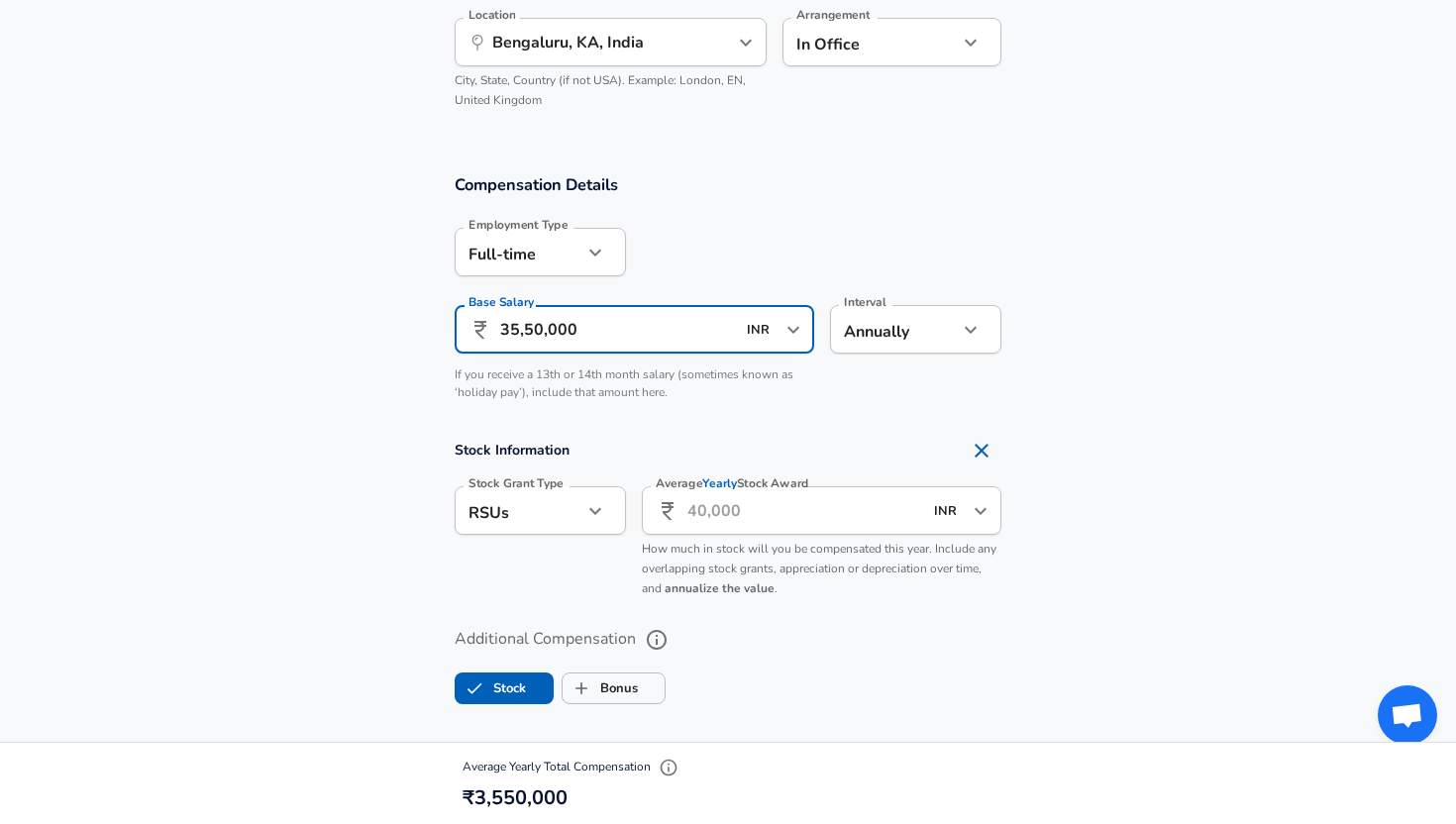 type on "35,50,000" 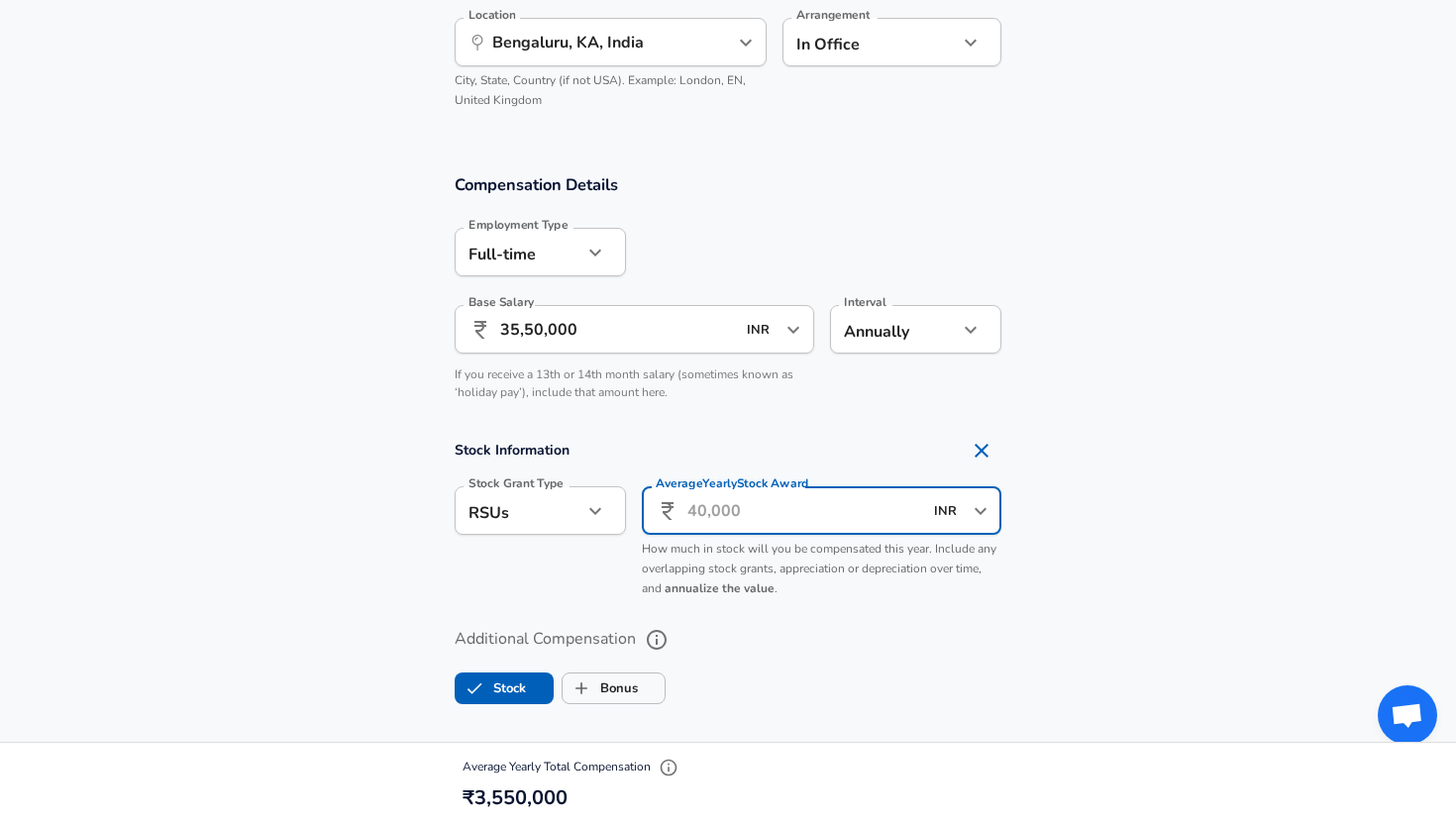 click on "Average  Yearly  Stock Award" at bounding box center [804, 510] 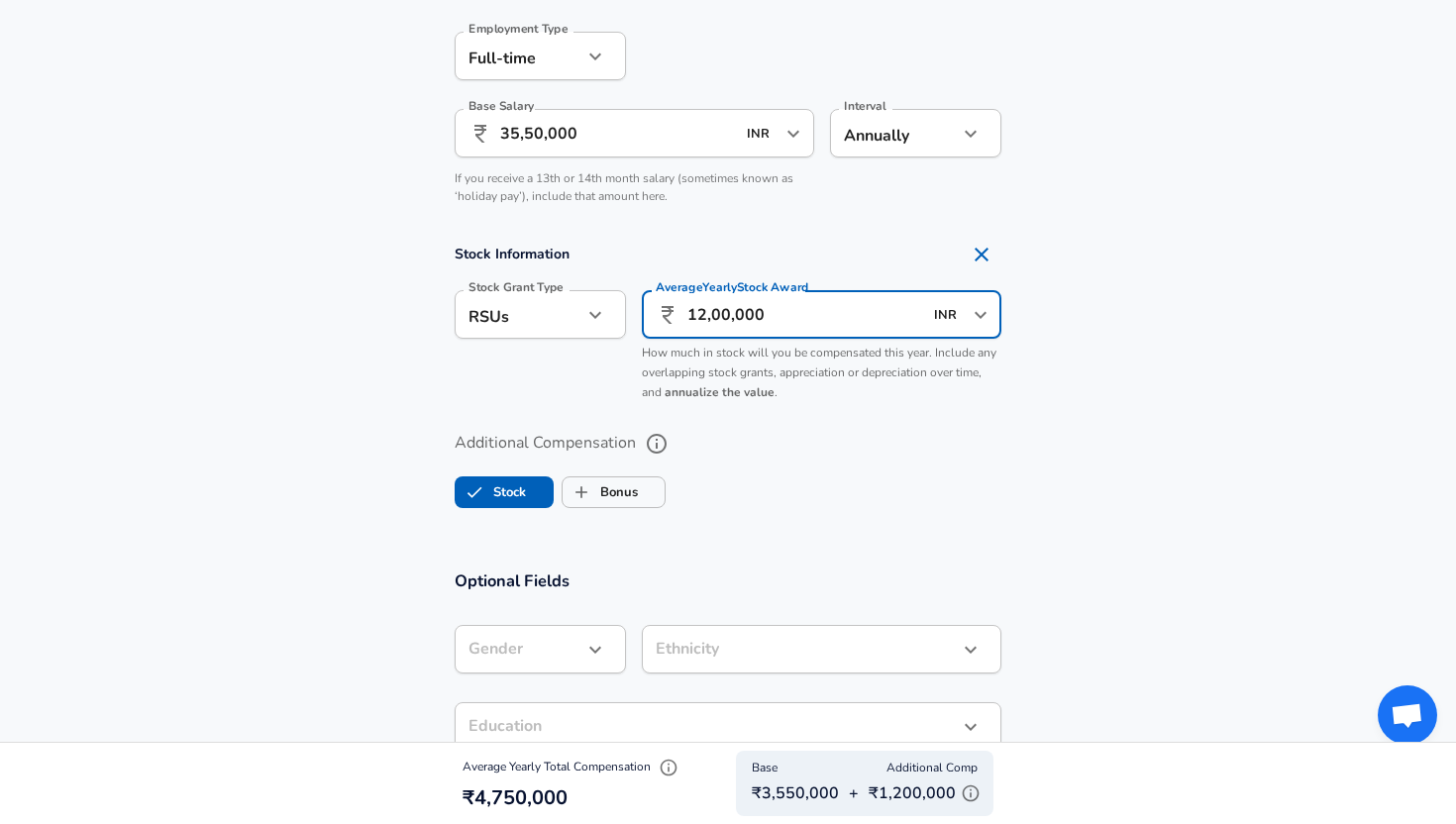 scroll, scrollTop: 1385, scrollLeft: 0, axis: vertical 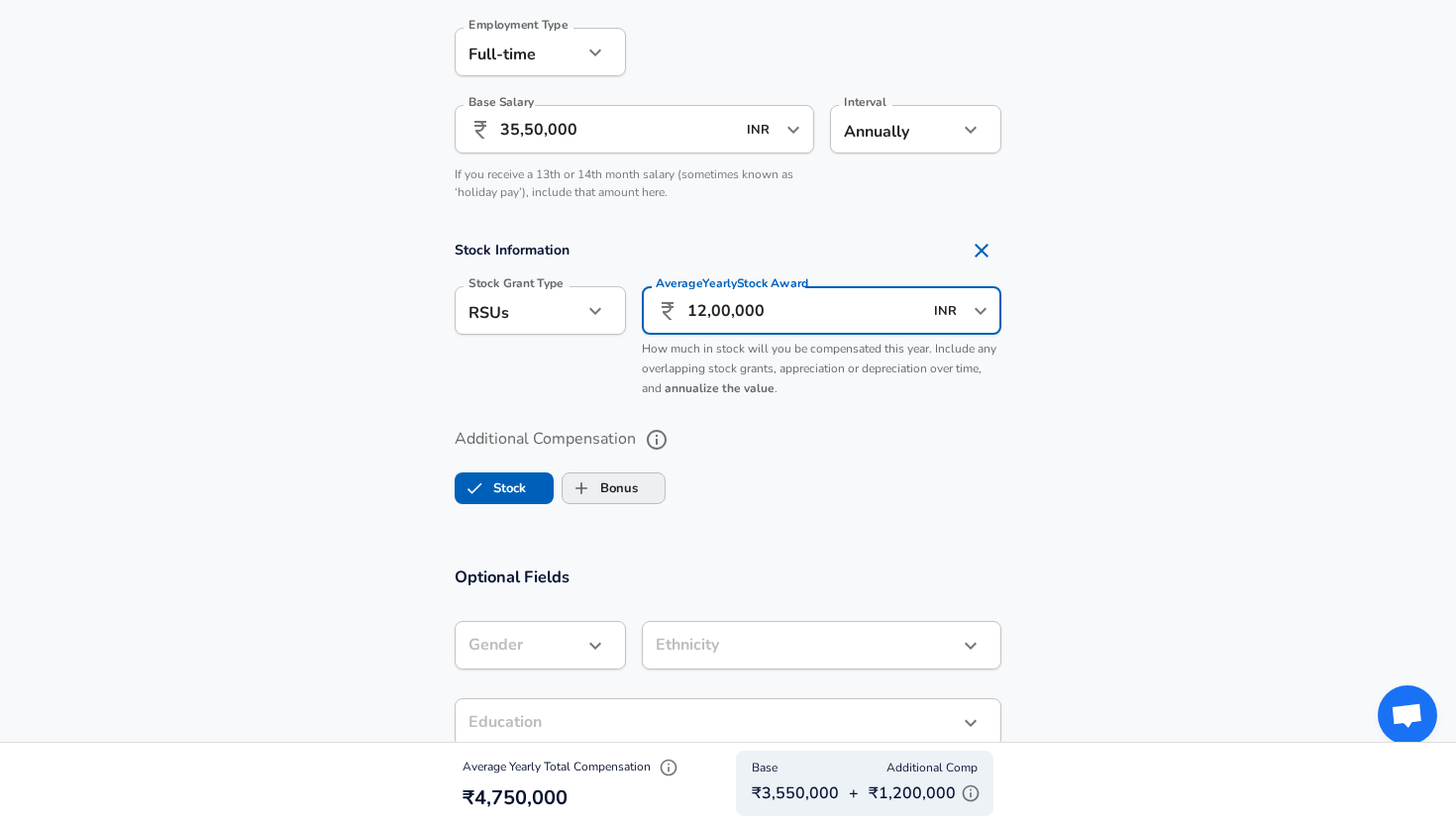 type on "12,00,000" 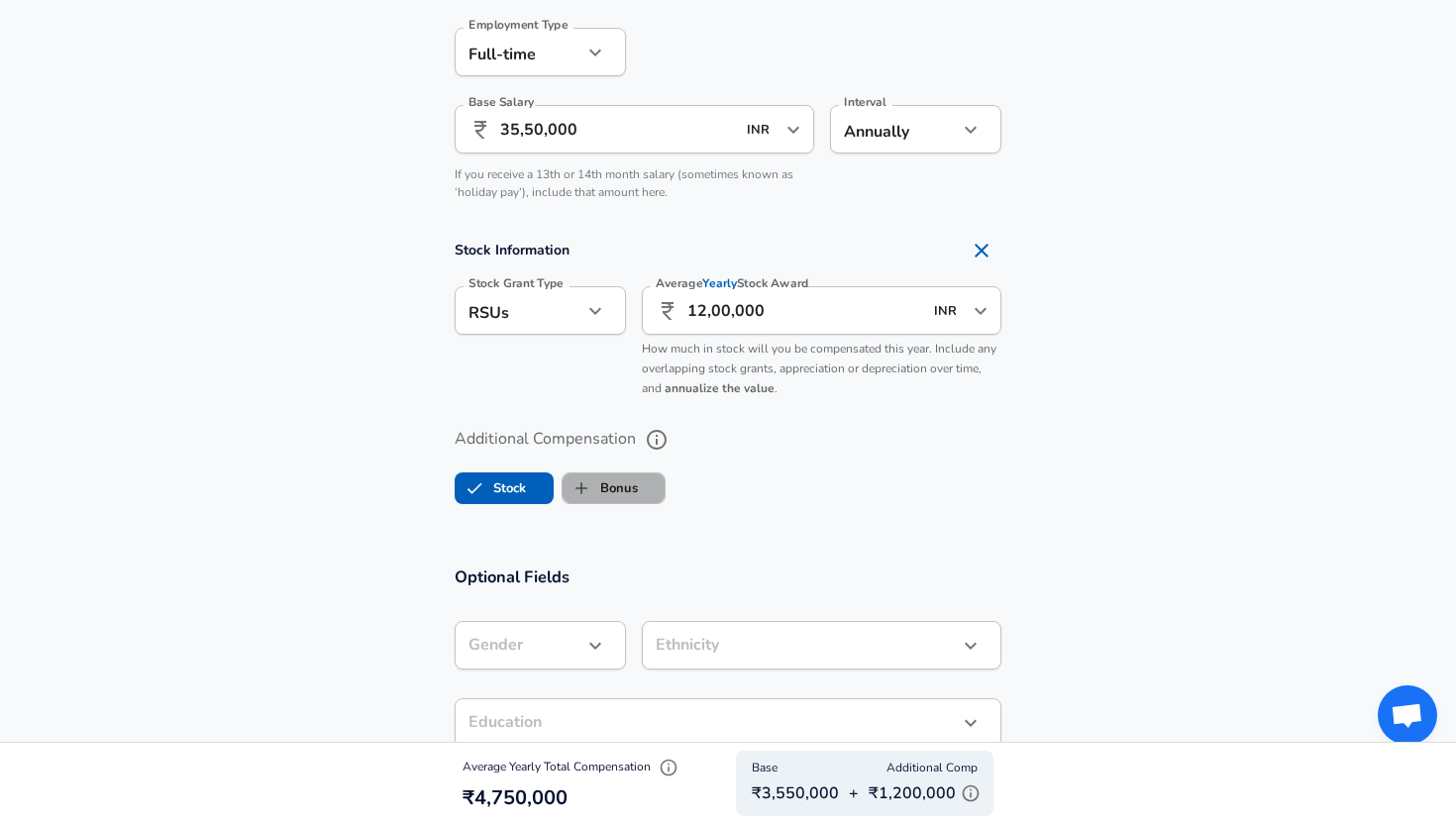 click on "Bonus" at bounding box center [600, 488] 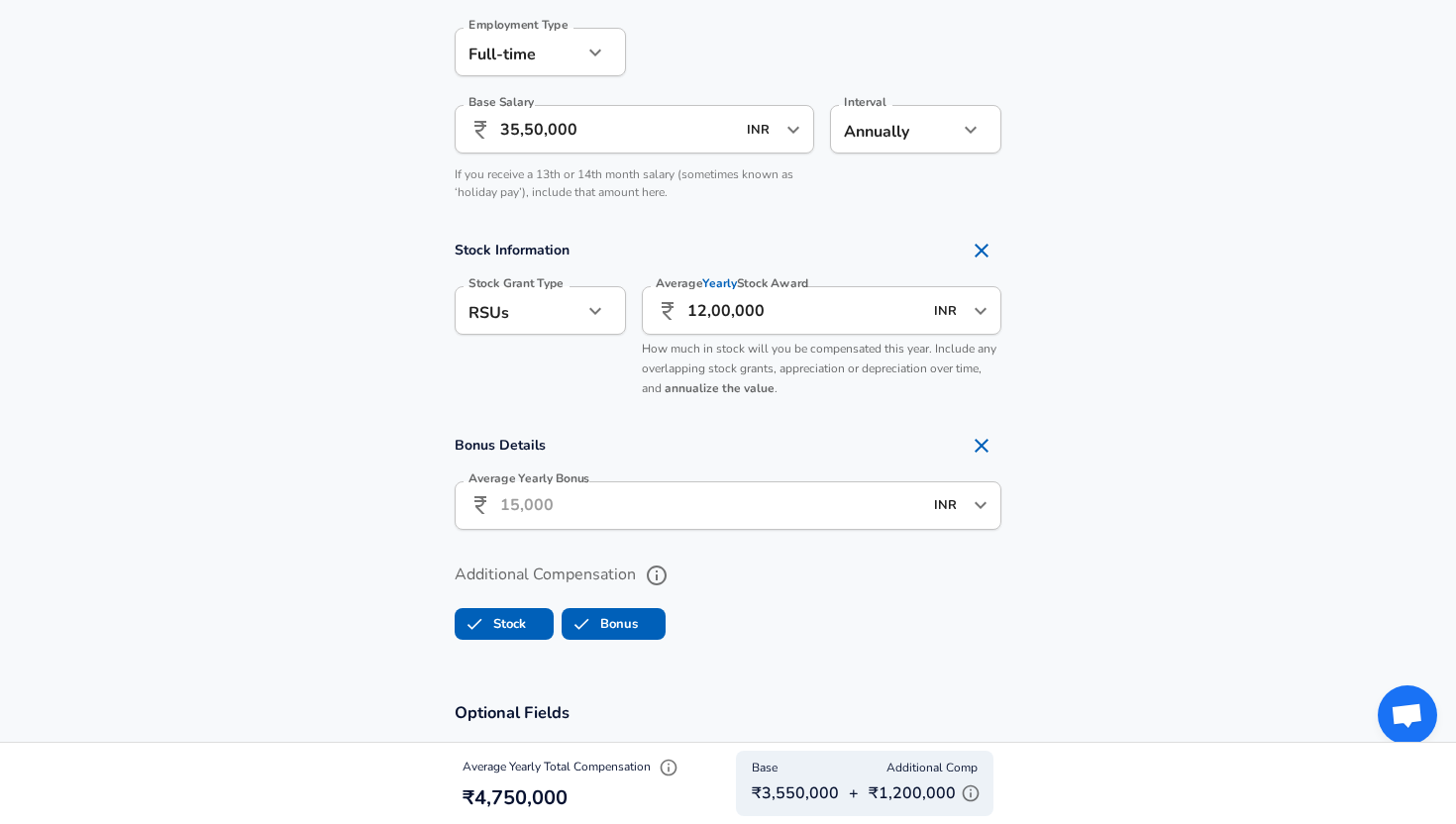 click on "Average Yearly Bonus" at bounding box center (711, 505) 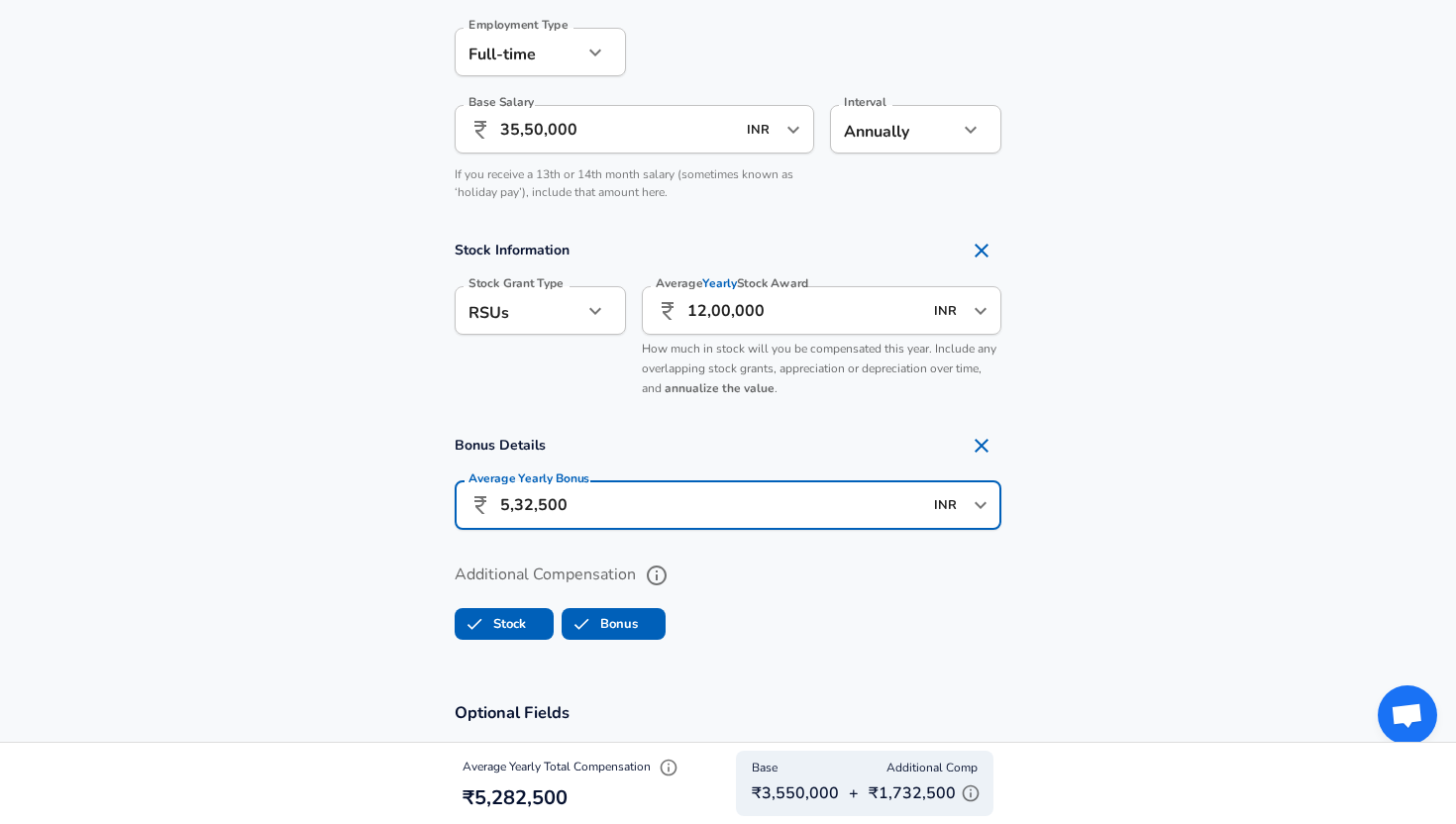 type on "5,32,500" 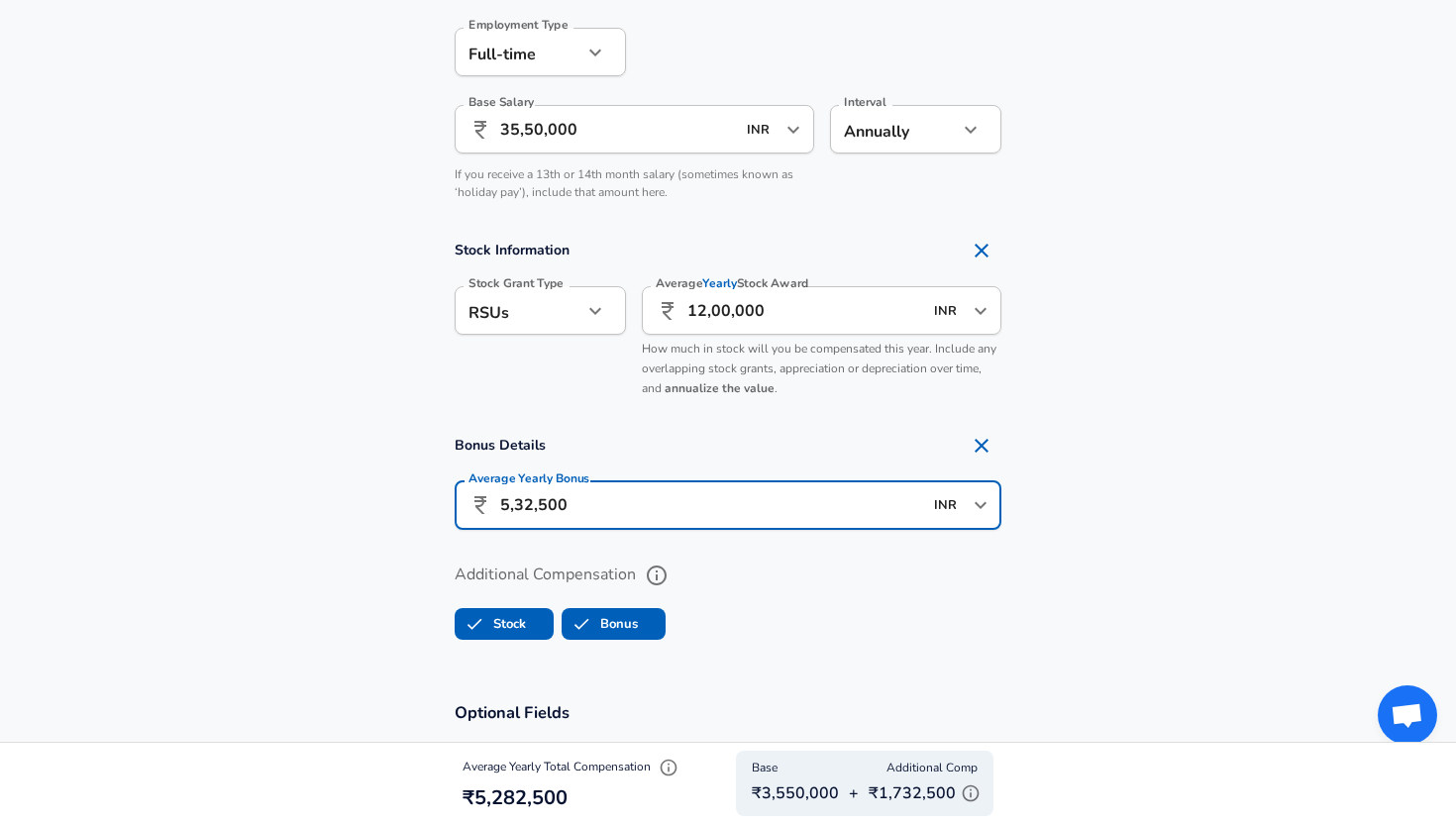 click on "RSUs stock Stock Grant Type" at bounding box center [540, 310] 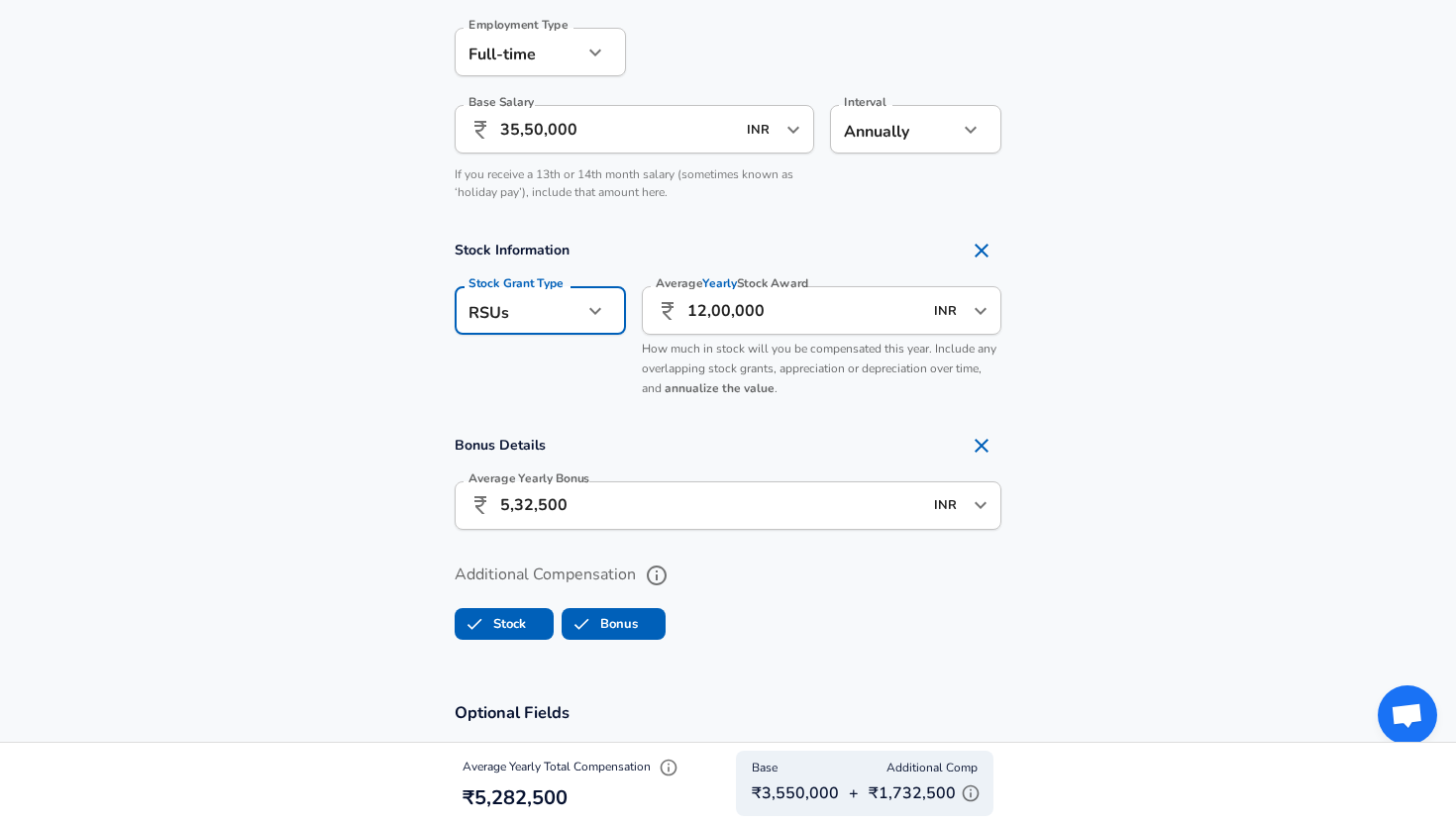 click 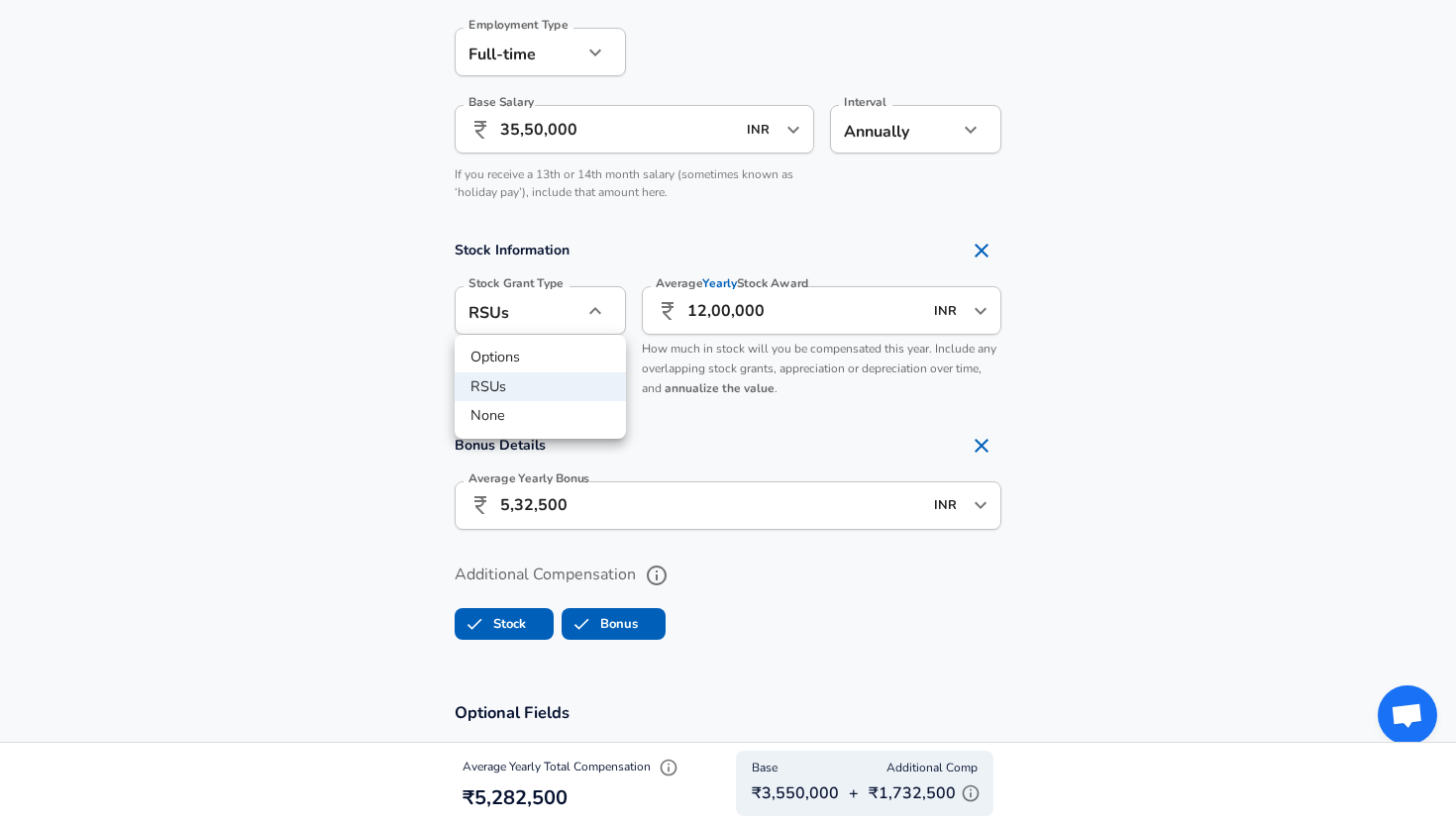 click at bounding box center (728, 412) 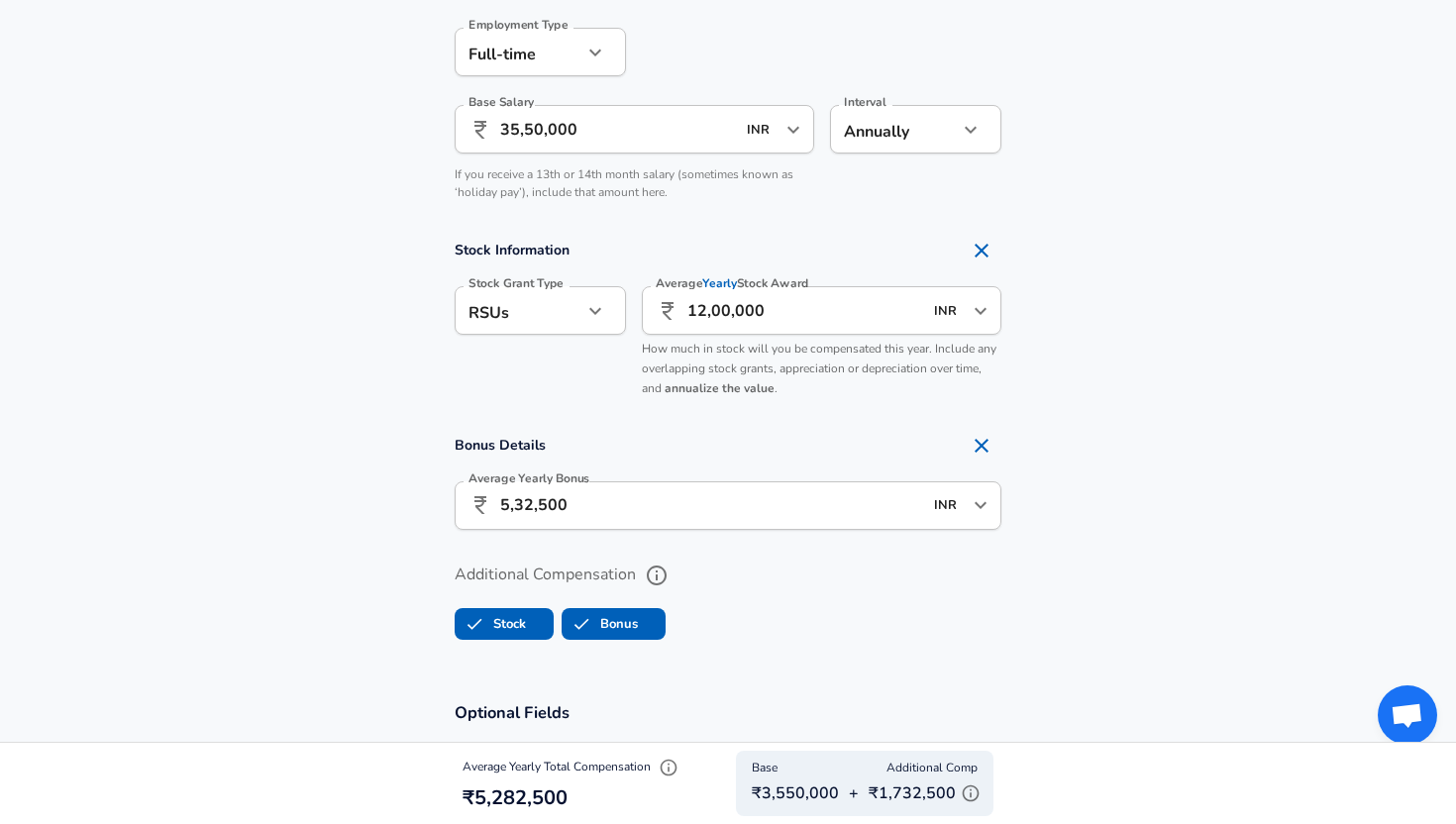 click at bounding box center (595, 311) 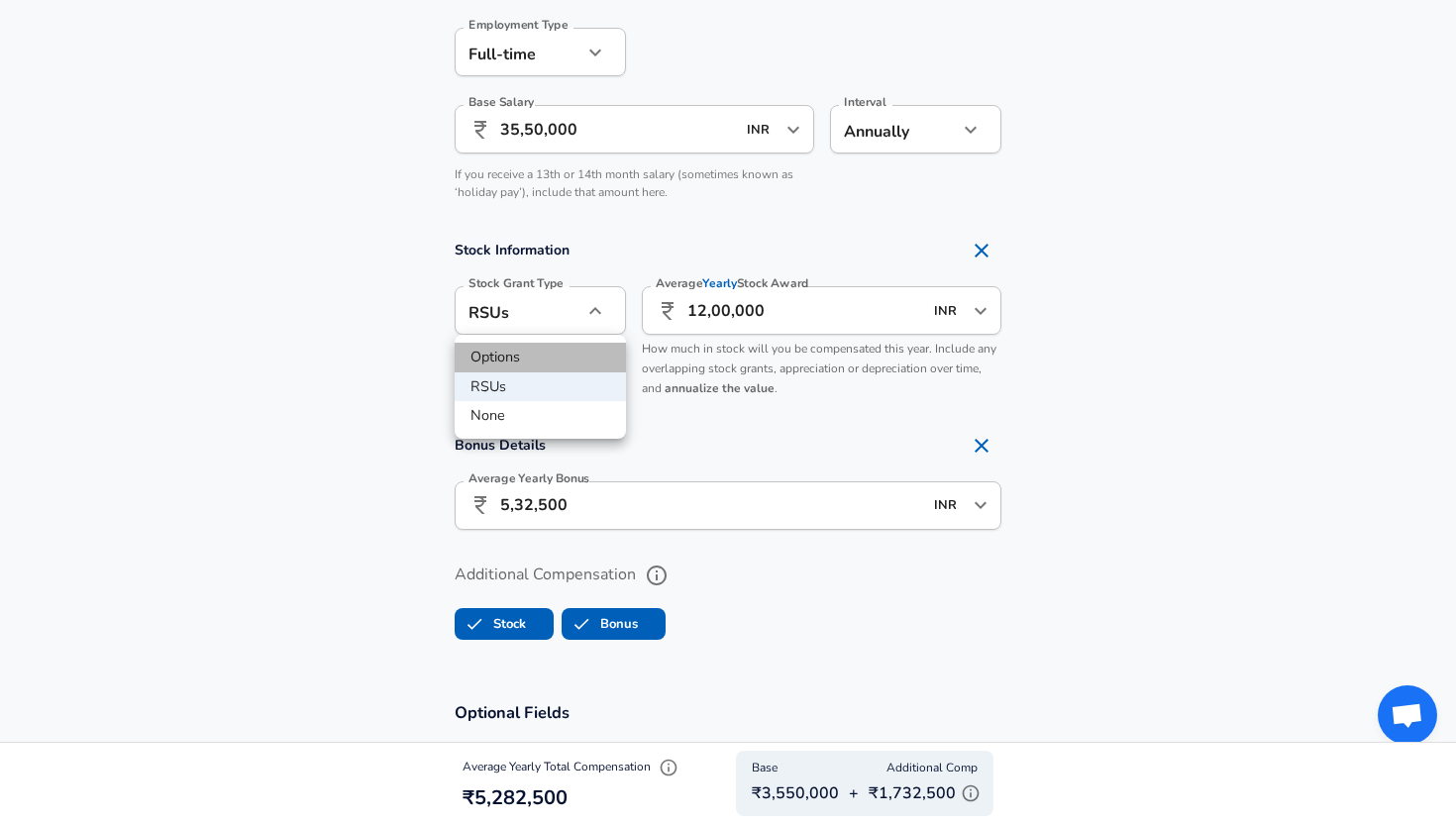 click on "Options" at bounding box center [540, 358] 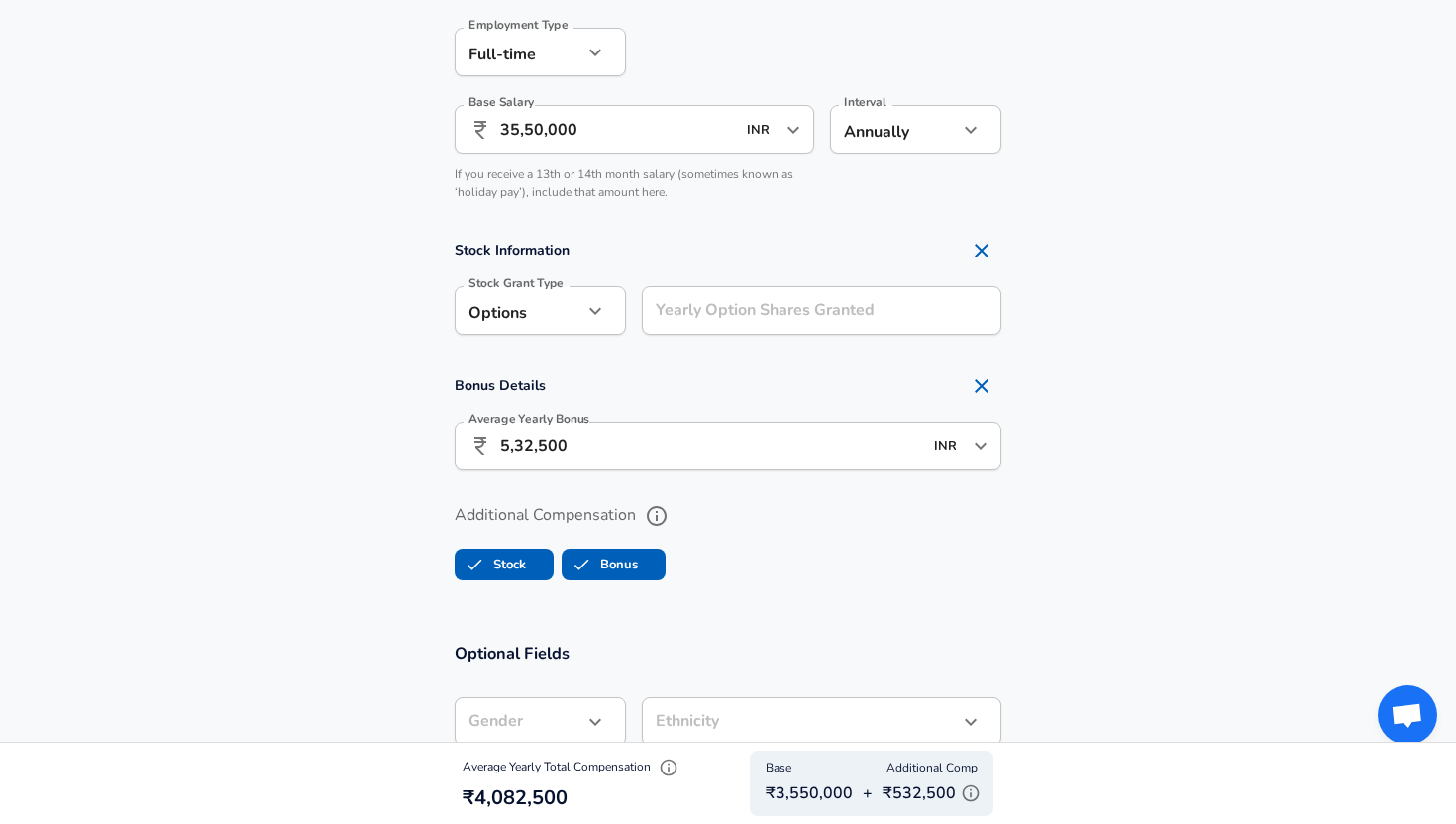 click on "Yearly Option Shares Granted" at bounding box center [821, 310] 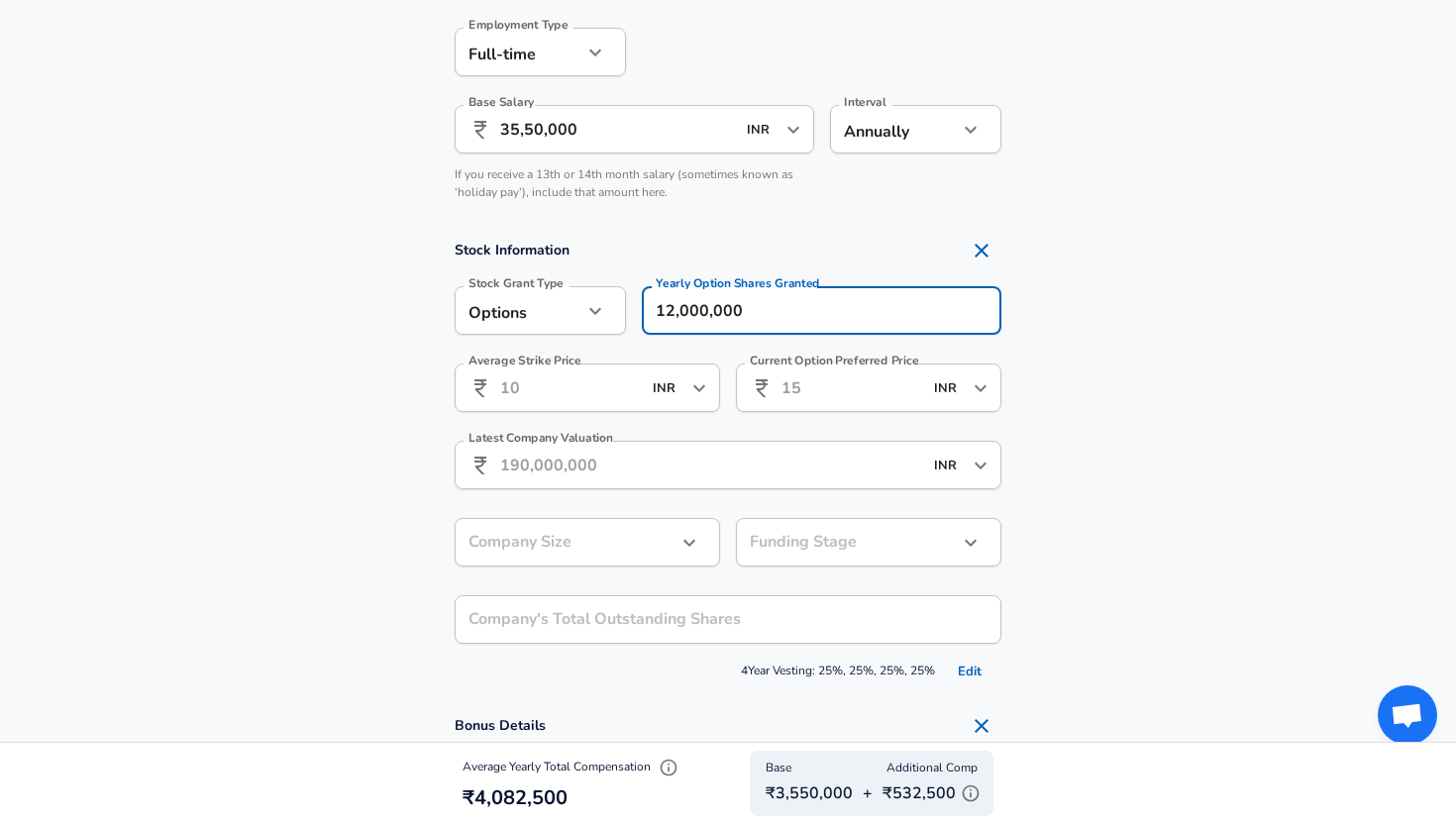 type on "12,000,000" 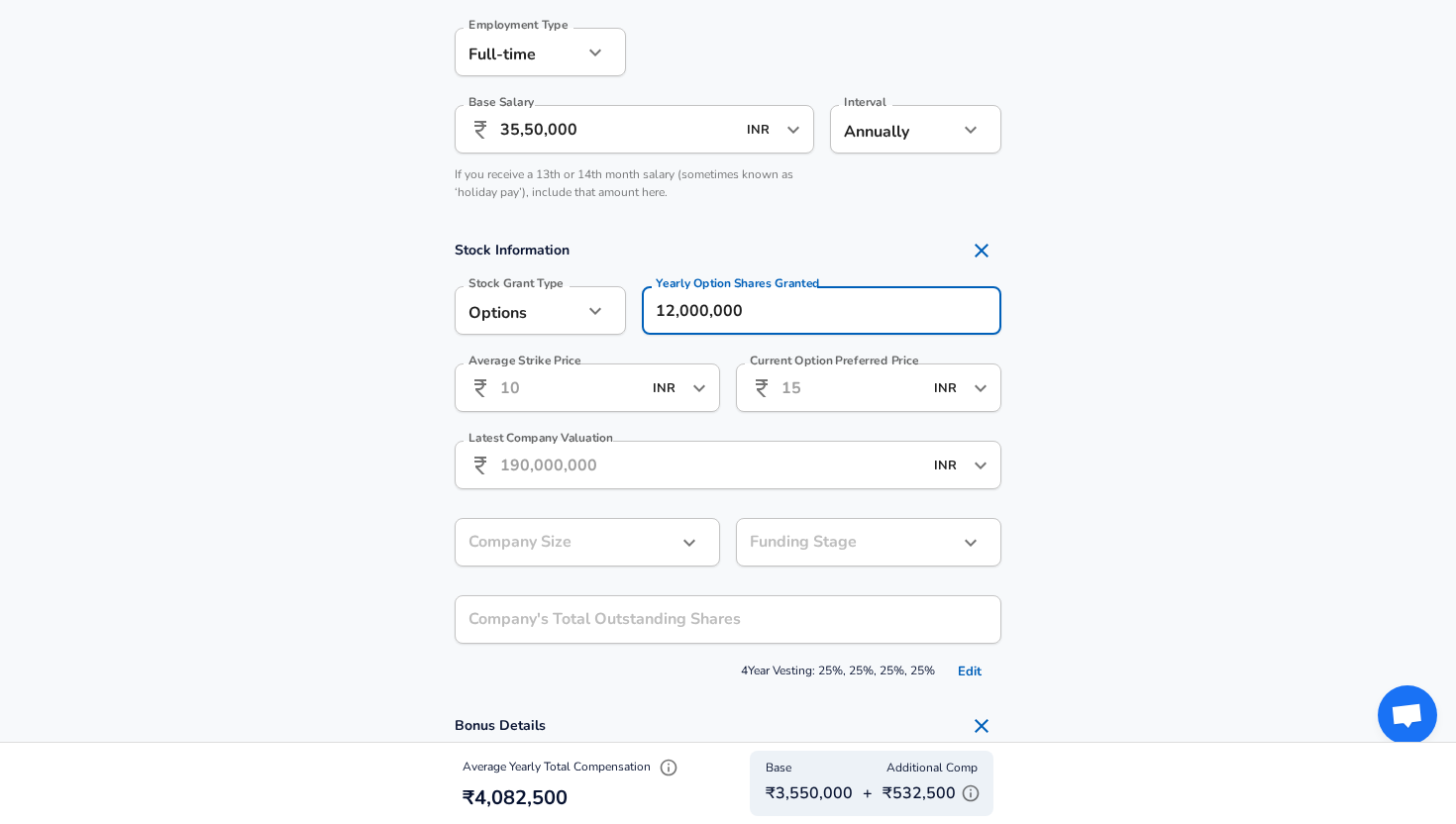click on "Stock Information  Stock Grant Type Options option Stock Grant Type Yearly Option Shares Granted 12,000,000 Yearly Option Shares Granted Average Strike Price ​ INR ​ Average Strike Price Current Option Preferred Price ​ INR ​ Current Option Preferred Price Latest Company Valuation ​ INR ​ Latest Company Valuation Company Size ​ Company Size Funding Stage ​ Funding Stage Company's Total Outstanding Shares Company's Total Outstanding Shares 4  Year Vesting:   25%, 25%, 25%, 25%   Edit" at bounding box center (728, 459) 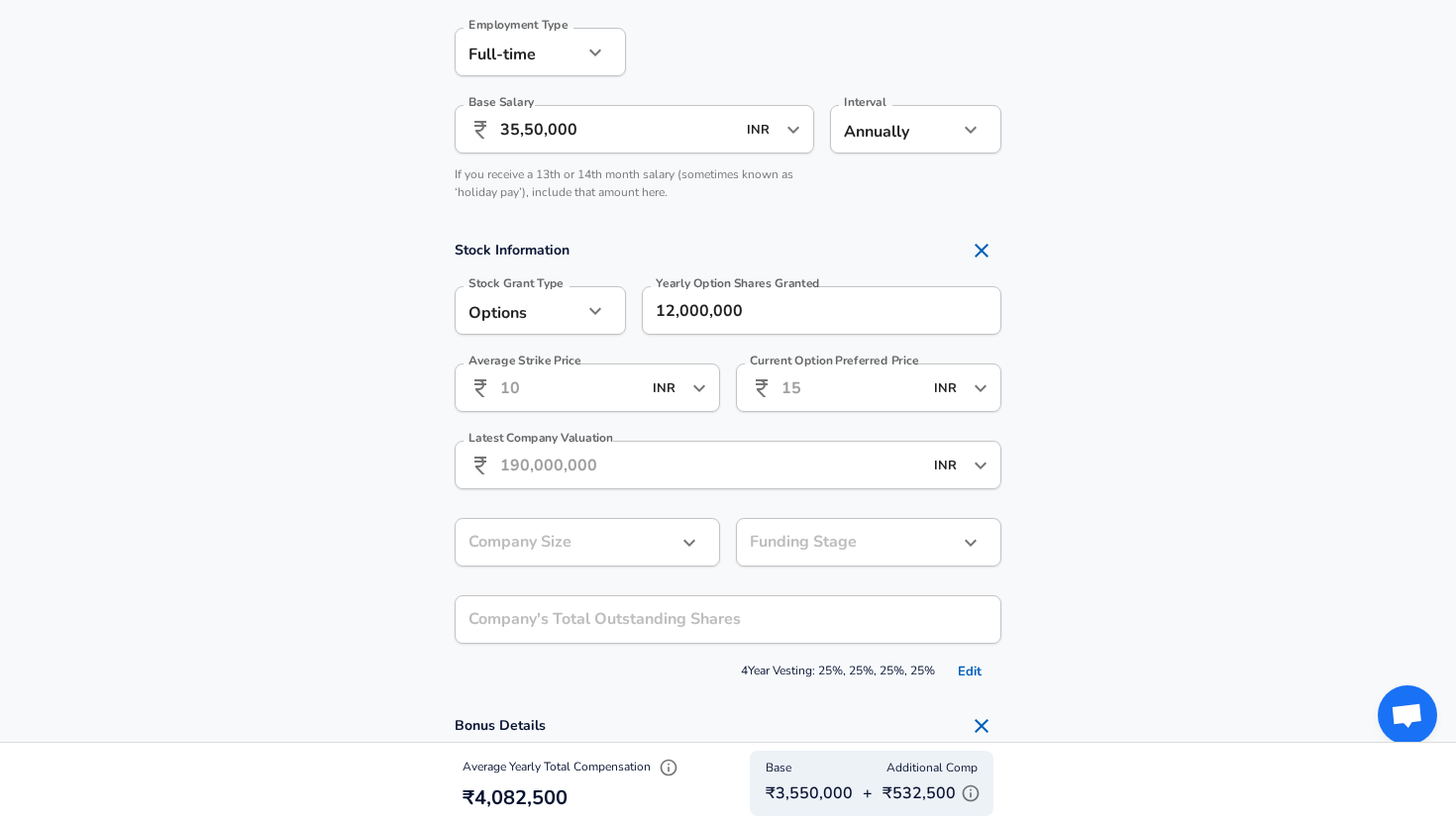 click on "Options option Stock Grant Type" at bounding box center (540, 310) 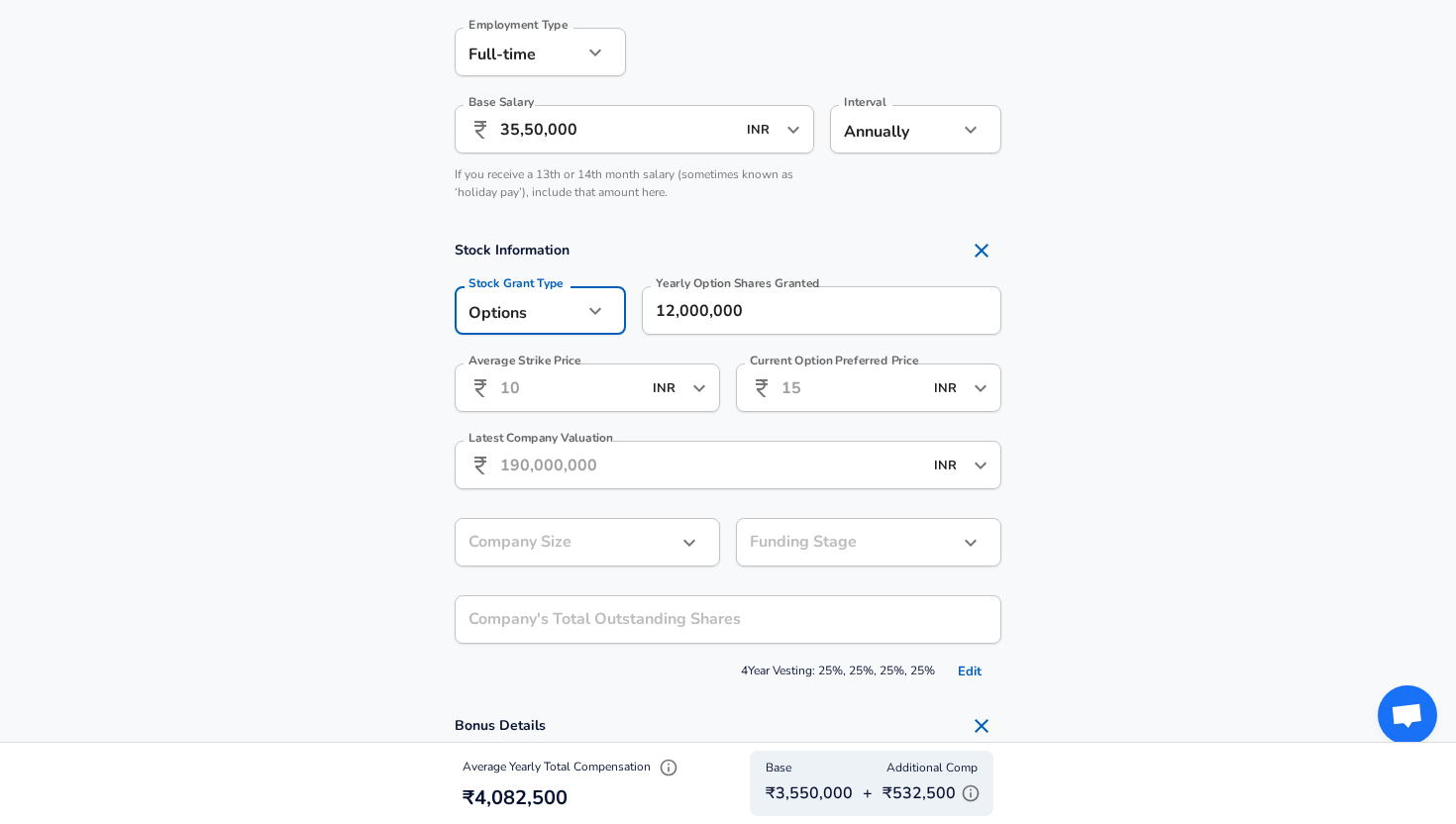 click 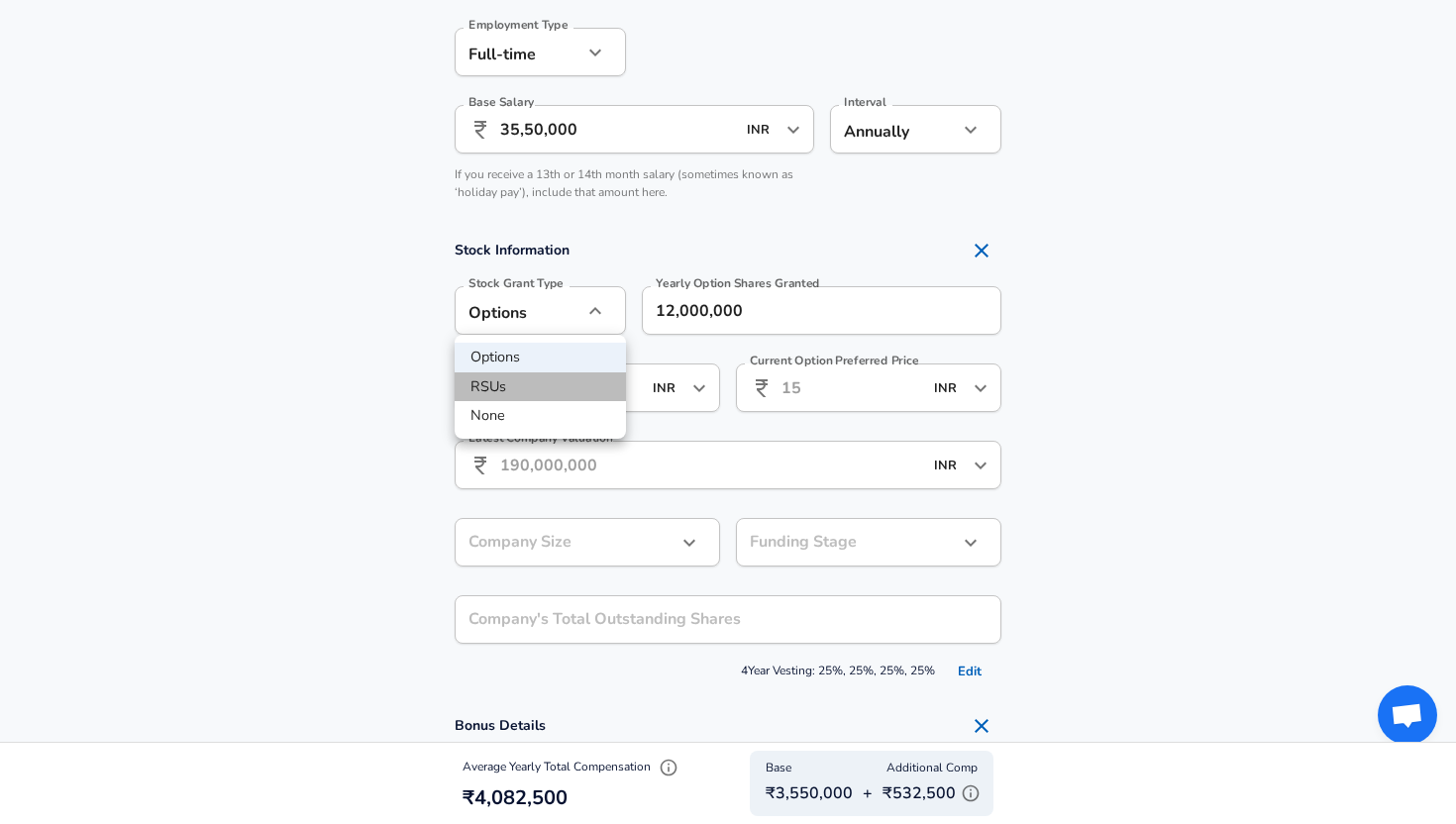 click on "RSUs" at bounding box center [540, 387] 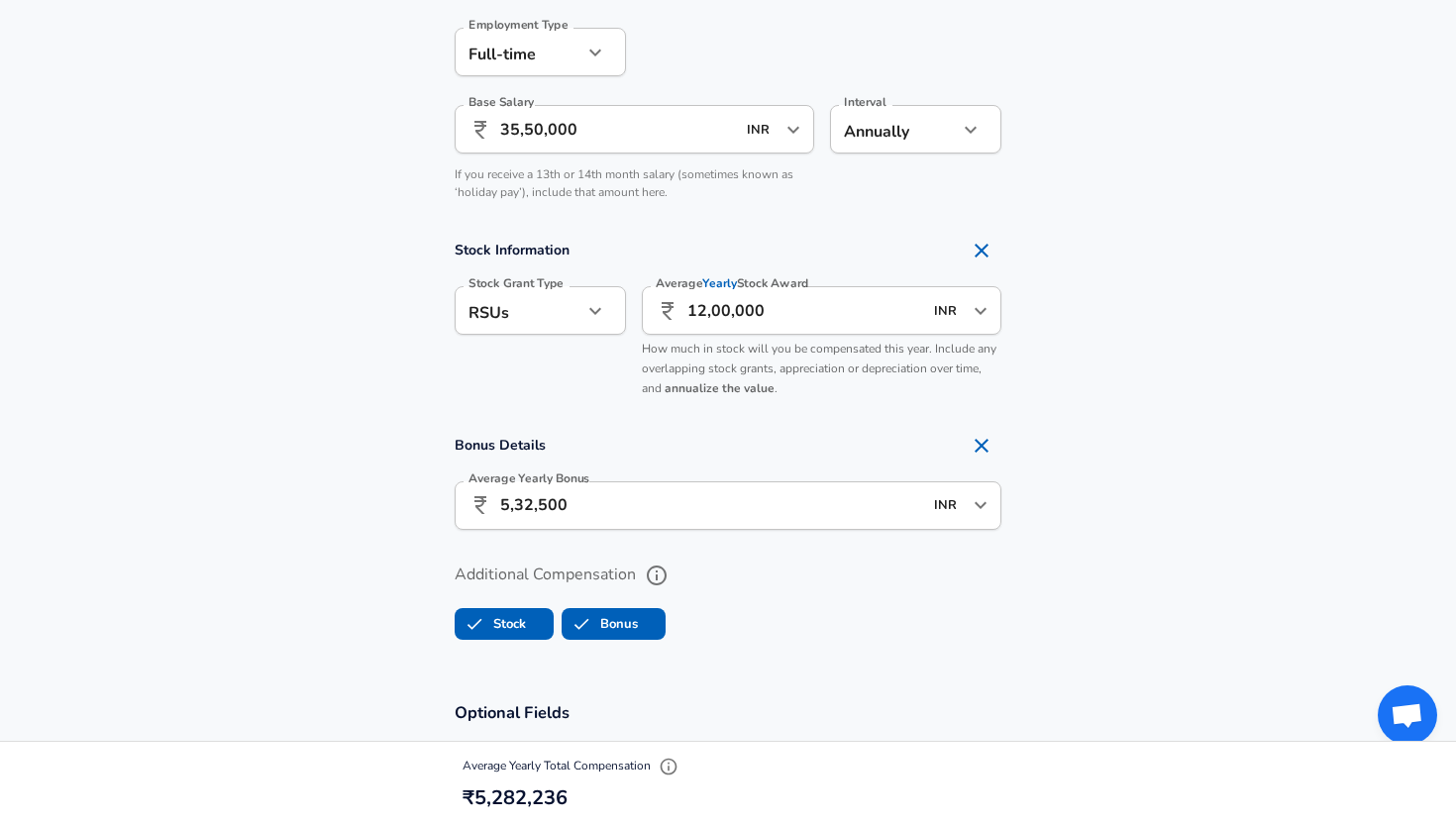 click on "Bonus Details  Average Yearly Bonus ​ 5,32,500 INR ​ Average Yearly Bonus" at bounding box center (728, 484) 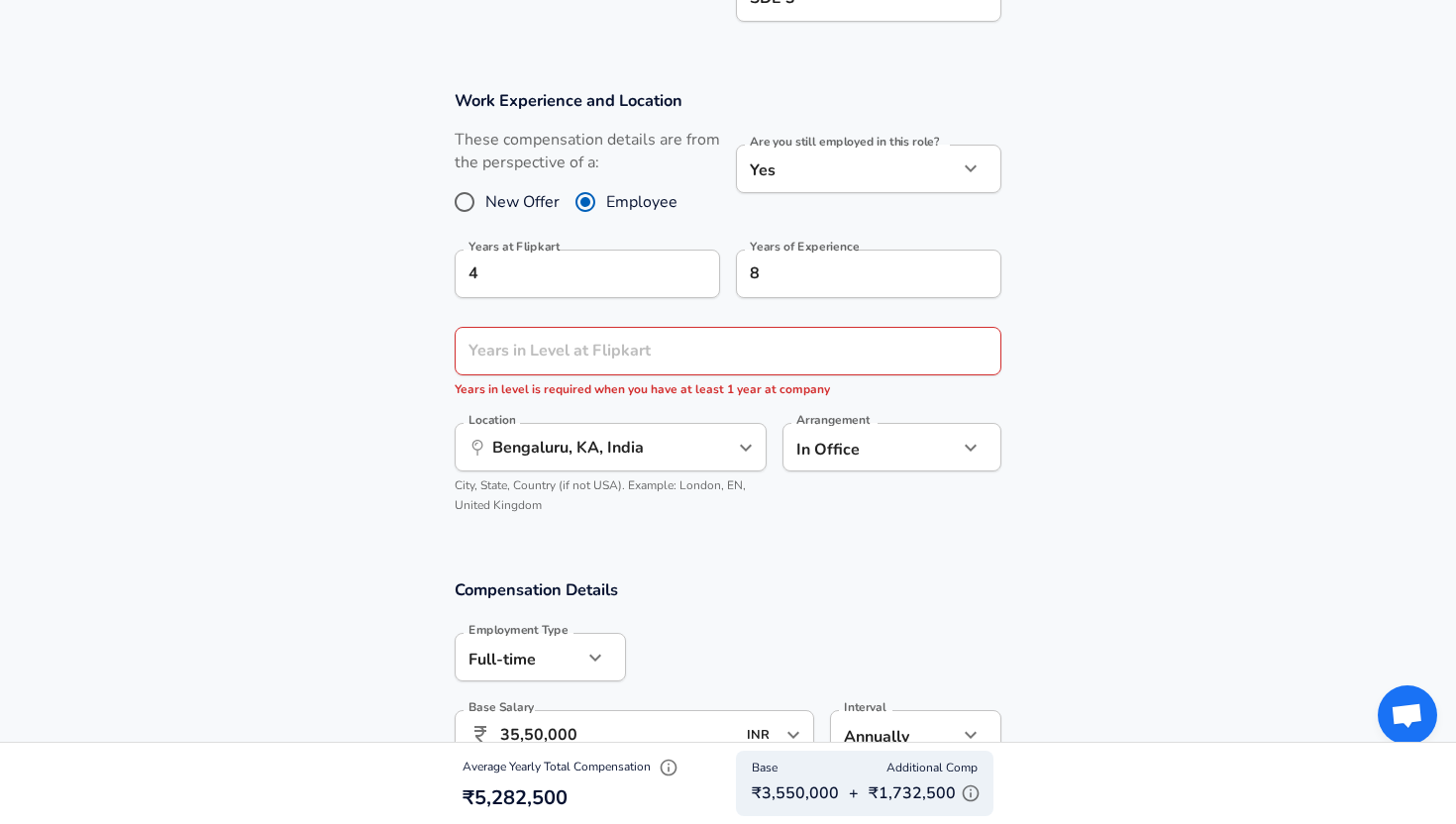 scroll, scrollTop: 777, scrollLeft: 0, axis: vertical 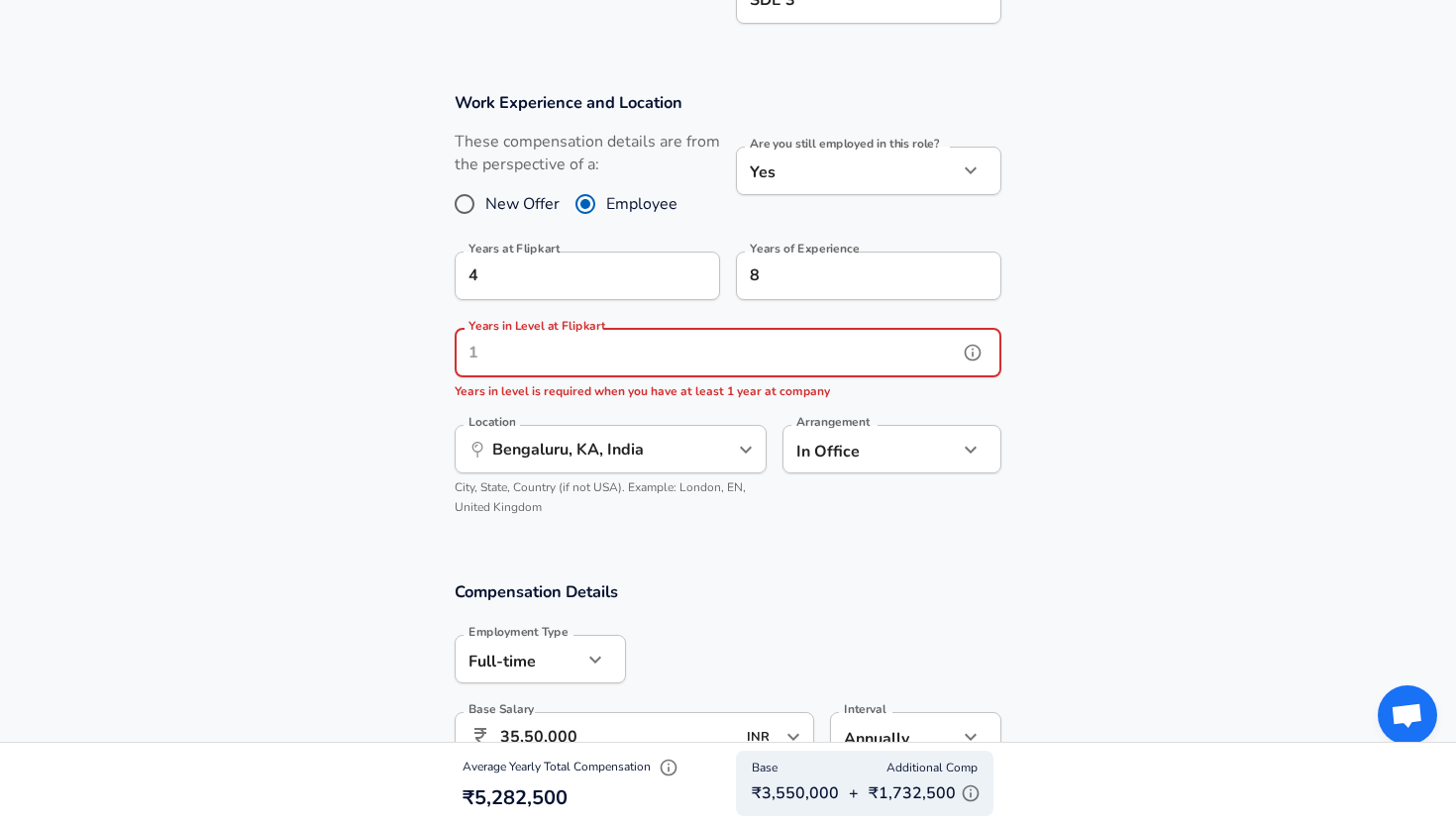 click on "Years in Level at Flipkart" at bounding box center (706, 353) 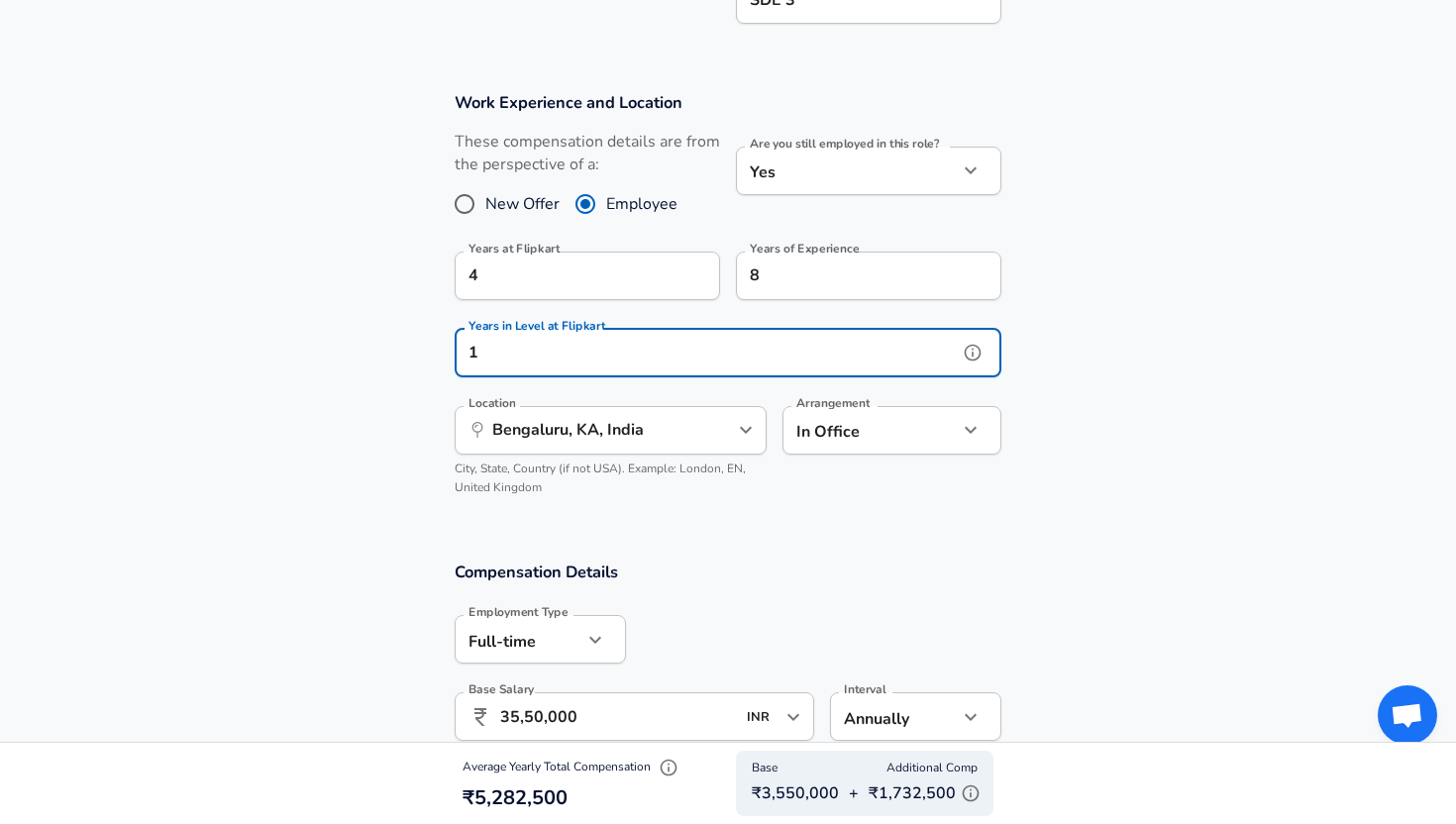 type on "1" 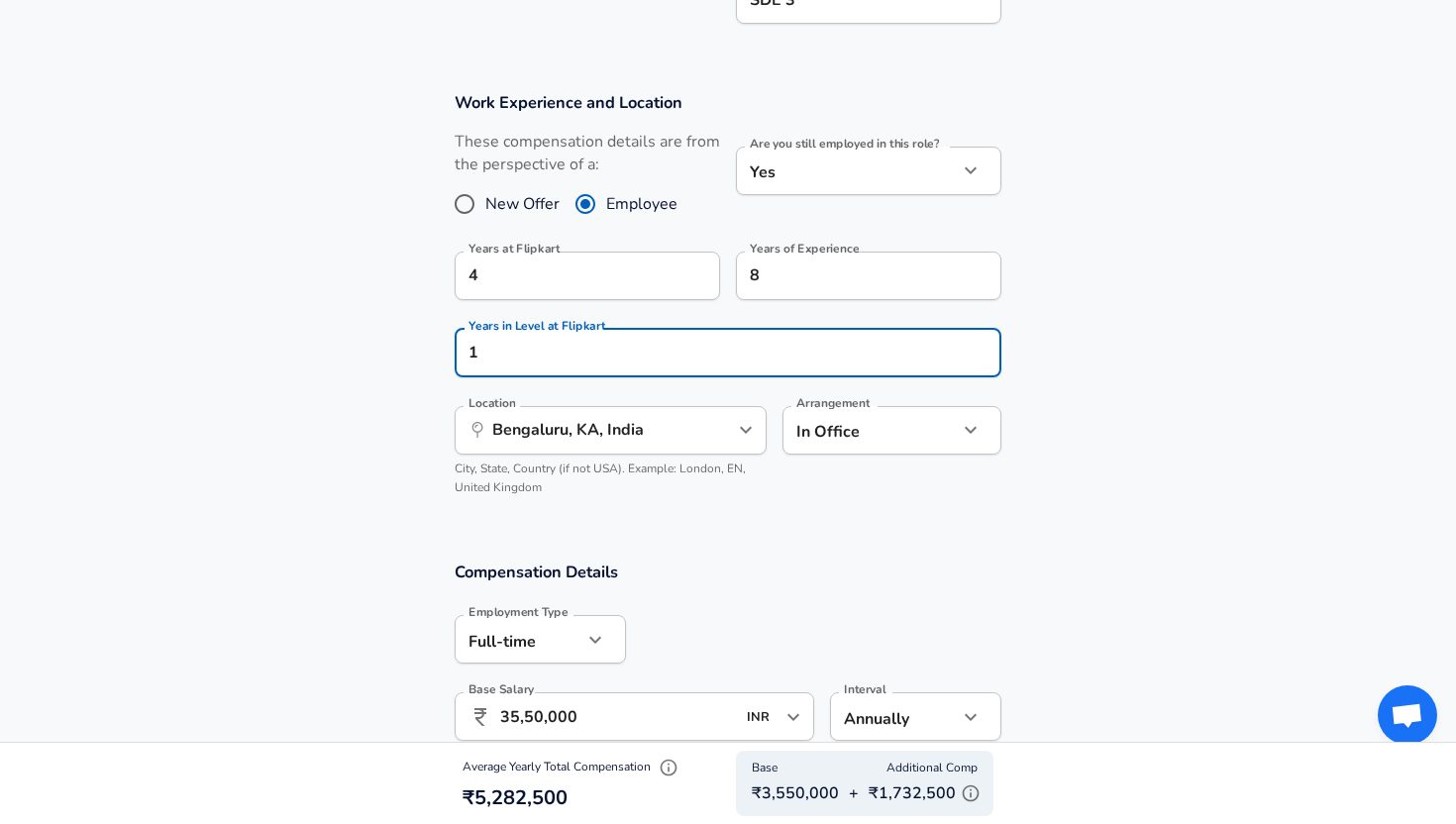 click on "Compensation Details Employment Type Full-time full_time Employment Type Base Salary ​ 35,50,000 INR ​ Base Salary Interval Annually yearly Interval If you receive a 13th or 14th month salary (sometimes known as ‘holiday pay’), include that amount here.  Stock Information  Stock Grant Type RSUs stock Stock Grant Type Average  Yearly  Stock Award ​ 12,00,000 INR ​ Average  Yearly  Stock Award   How much in stock will you be compensated this year. Include any overlapping stock grants, appreciation or depreciation over time, and   annualize the value . Bonus Details  Average Yearly Bonus ​ 5,32,500 INR ​ Average Yearly Bonus Additional Compensation   Stock Bonus" at bounding box center [728, 901] 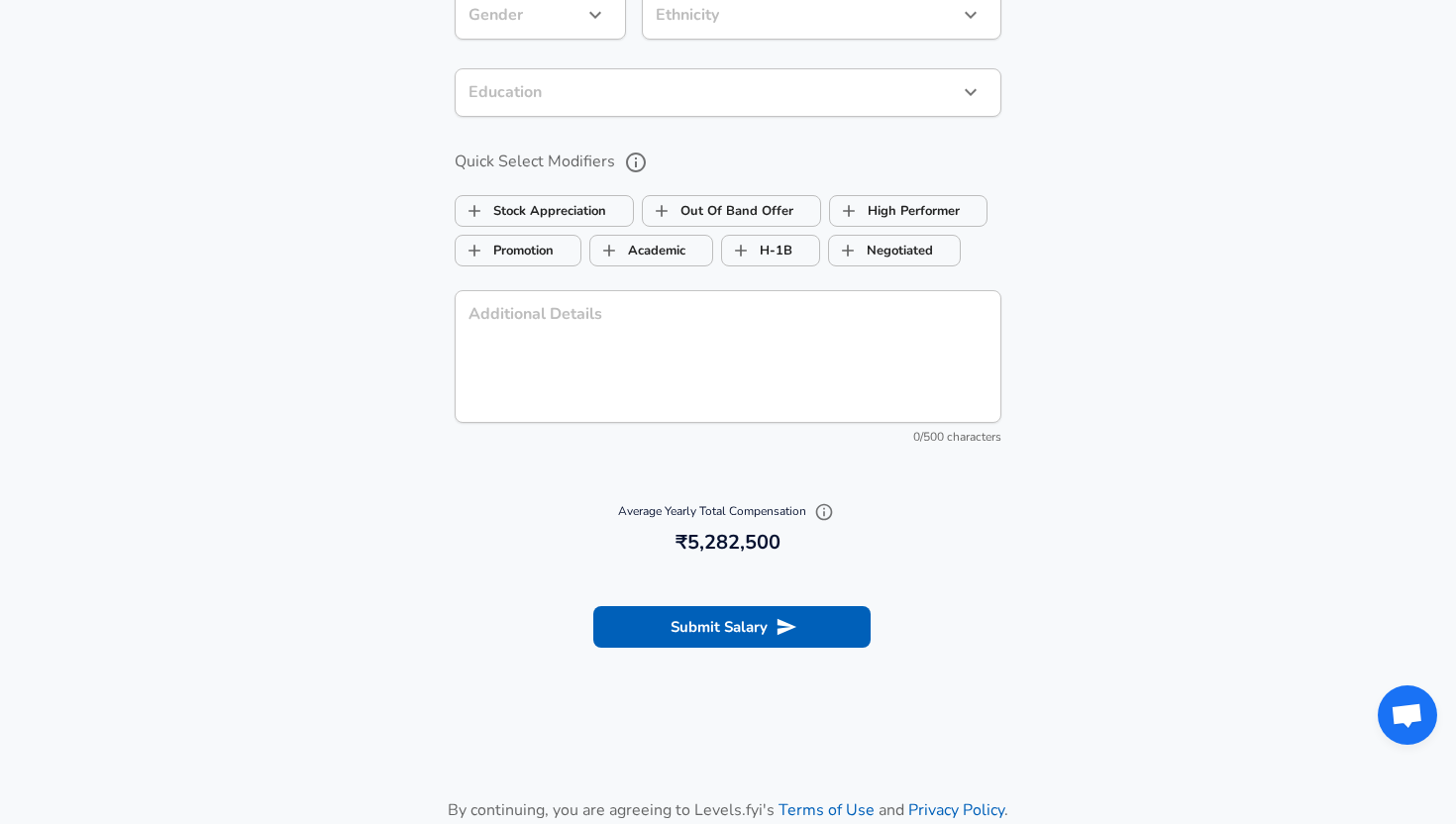 scroll, scrollTop: 2134, scrollLeft: 0, axis: vertical 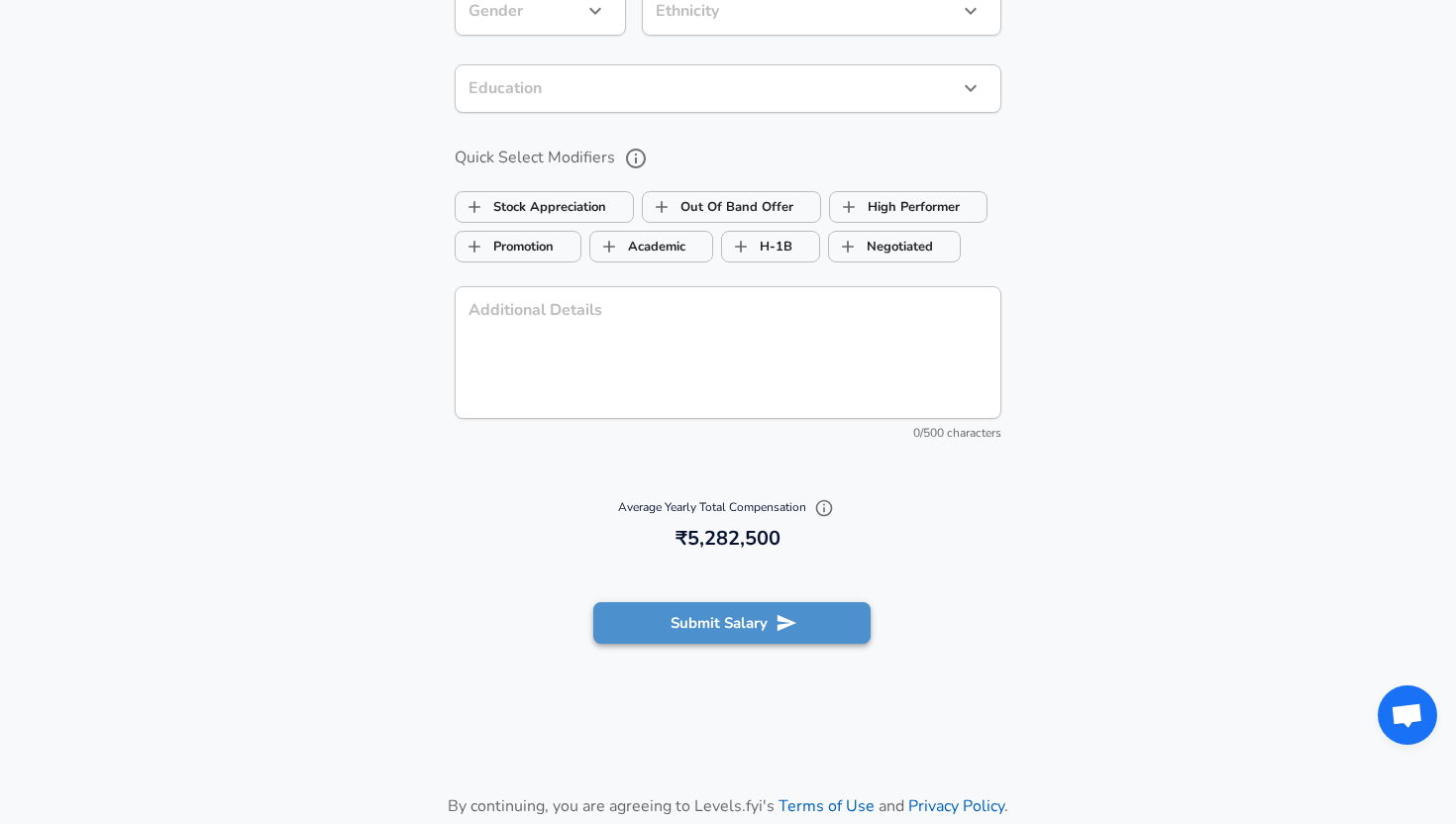 click on "Submit Salary" at bounding box center (732, 623) 